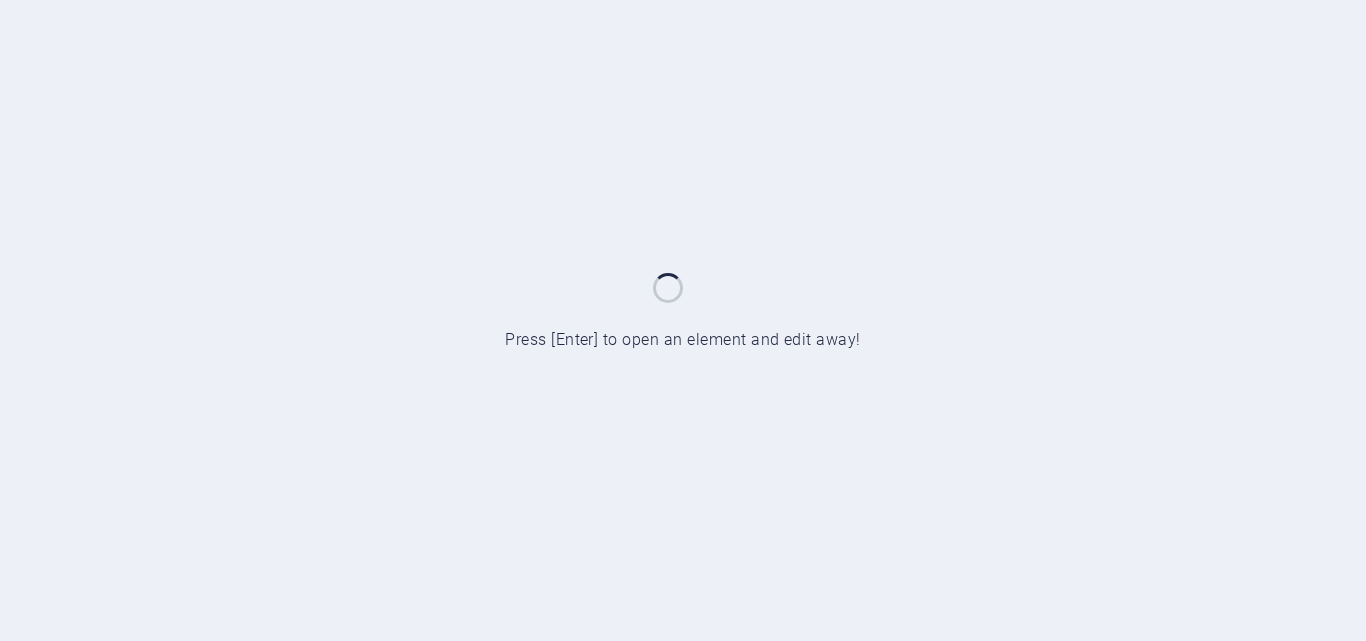 scroll, scrollTop: 0, scrollLeft: 0, axis: both 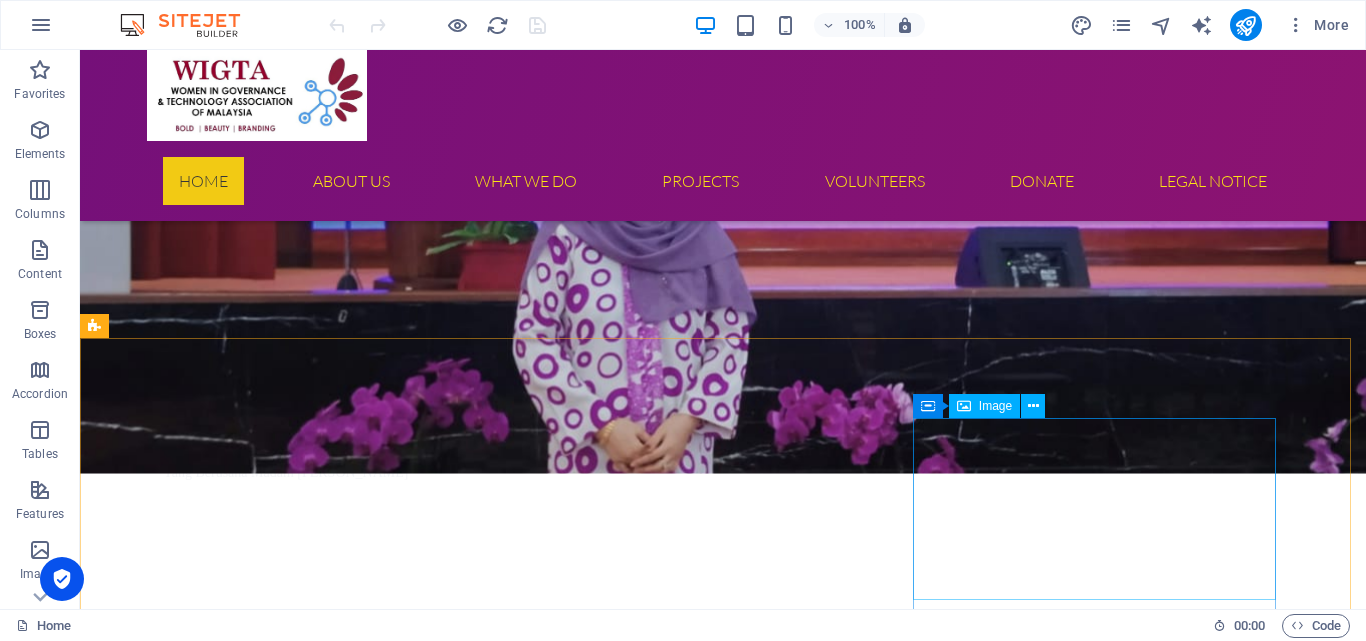click on "Image" at bounding box center (995, 406) 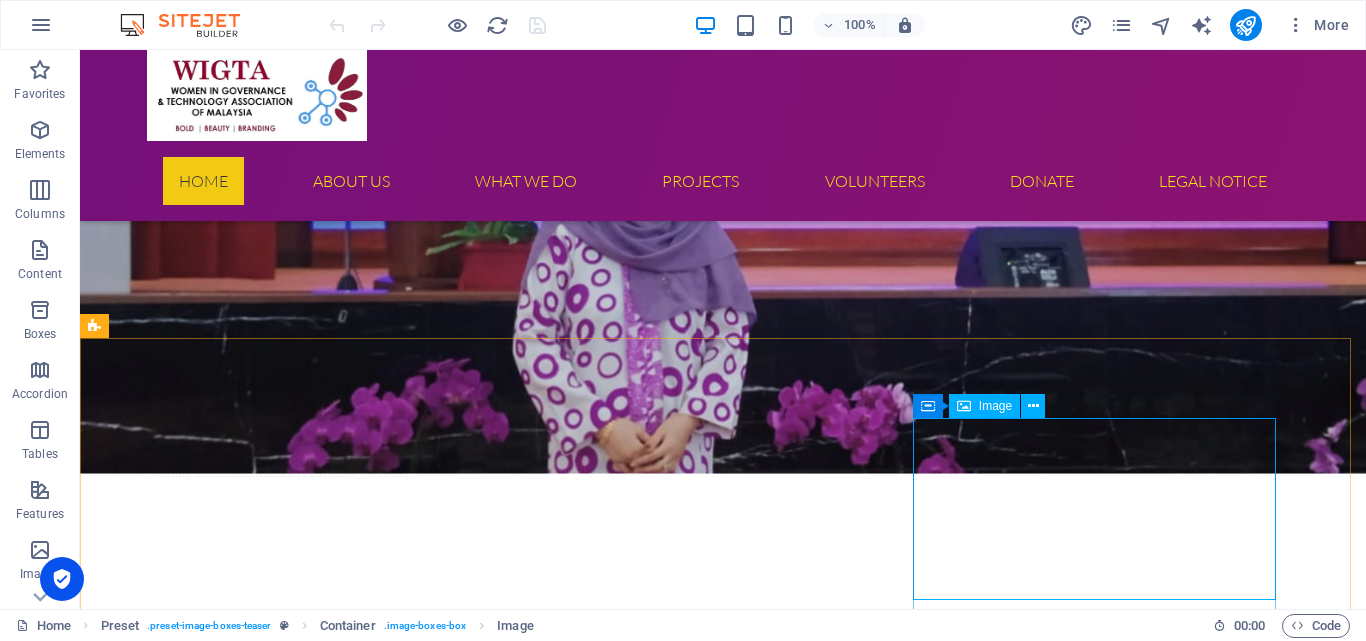 click on "Image" at bounding box center [995, 406] 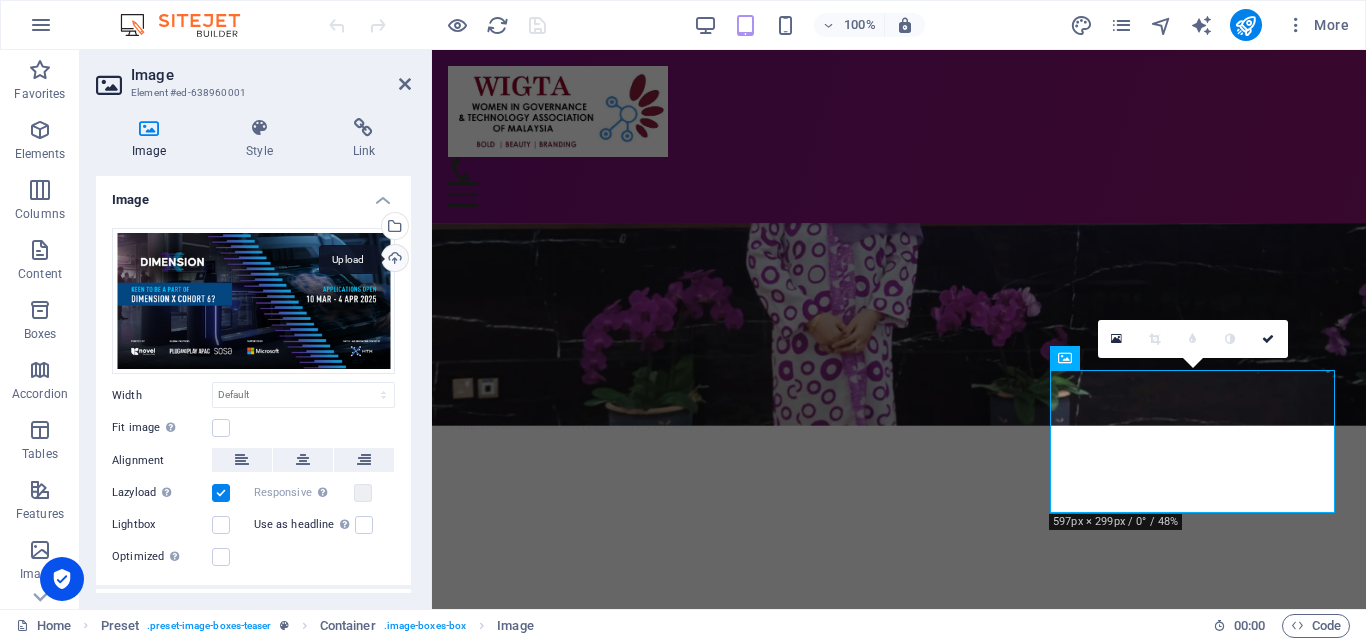 click on "Upload" at bounding box center (393, 260) 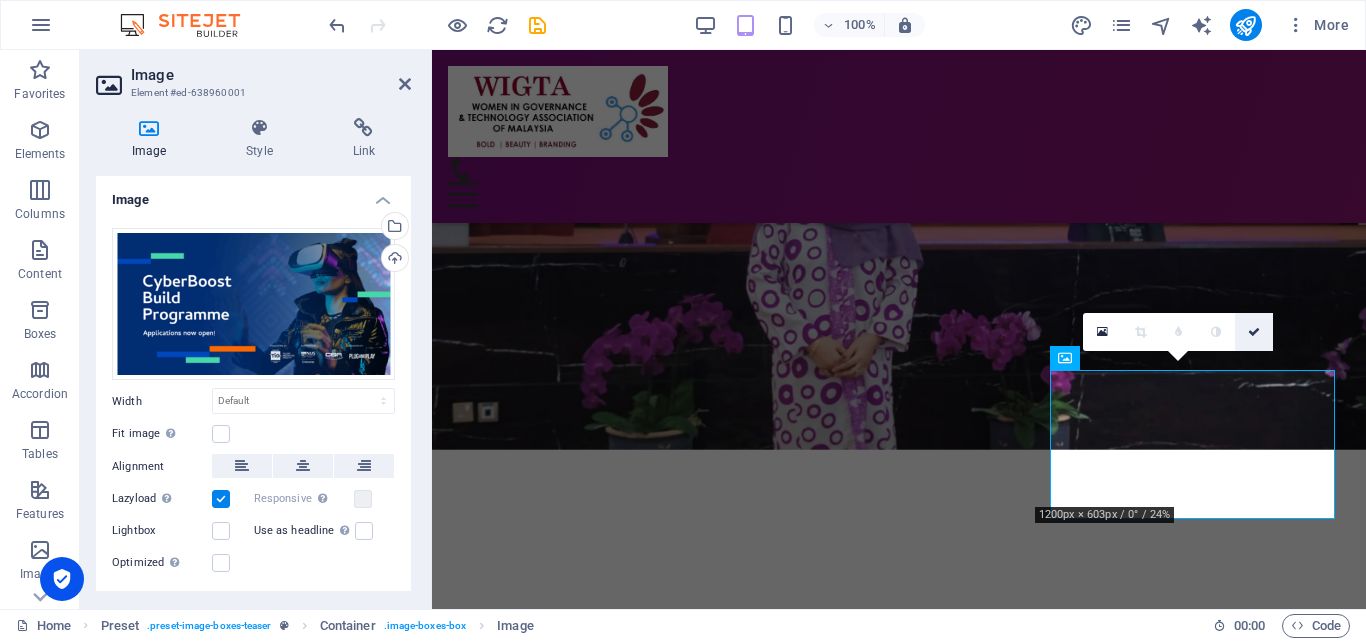click at bounding box center (1254, 332) 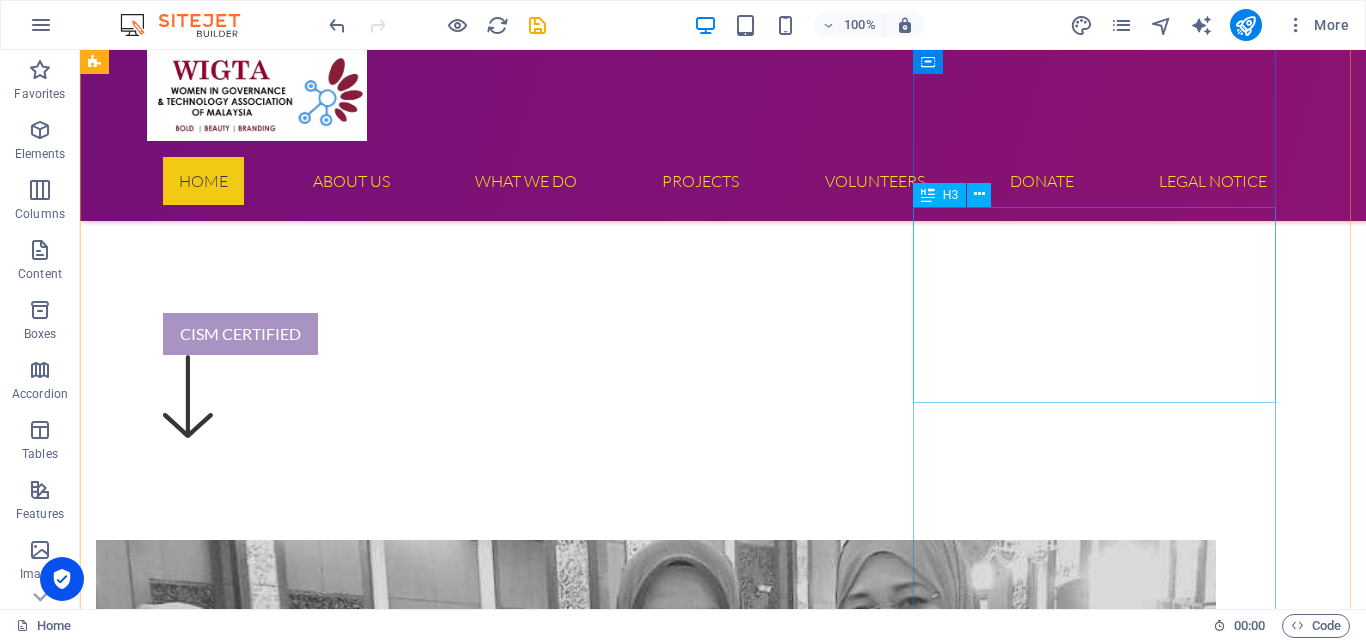 scroll, scrollTop: 786, scrollLeft: 0, axis: vertical 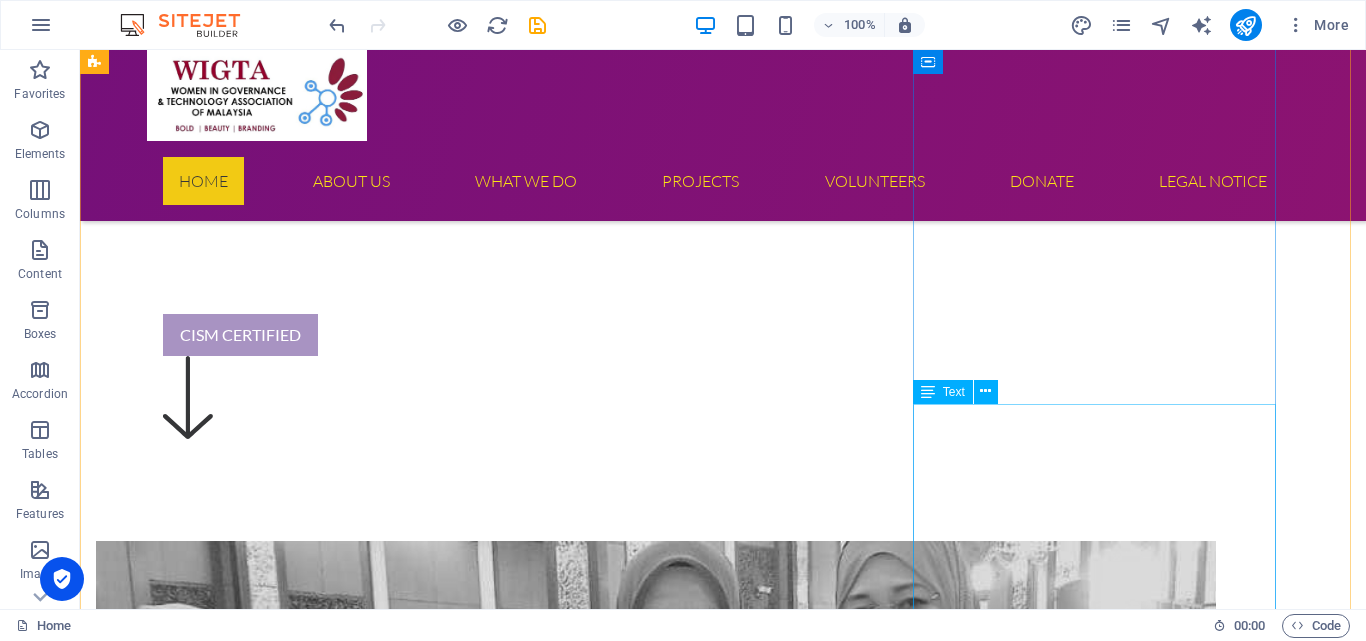 click on "Hatch, the innovation centre of Singapore’s Home Team Science & Technology Agency (HTX), has worked with over 50 startups from around the world and across different sectors/domains to solve challenges and seed innovative capabilities for public safety and security agencies under Singapore’s Ministry of Home Affairs.  Here’s why you should apply: 💵 non-dilutive funding of SGD100K to develop a proof-of-concept (POC) 👨‍💻 Close collaboration with real-life end-users from public safety and security agencies and scientists/engineers from HTX 📈 Facilitated testing and validation of technologies in real-life public safety and security operating environments 🤝 Networking opportunities with Singapore’s start-up ecosystem 🌍 Opportunities to showcase technologies to leading public safety and security agencies.  This is a unique opportunity to co-develop your technologies alongside real end-users and validate potential product market fit with a potential customer in just 4 months." at bounding box center [656, 3832] 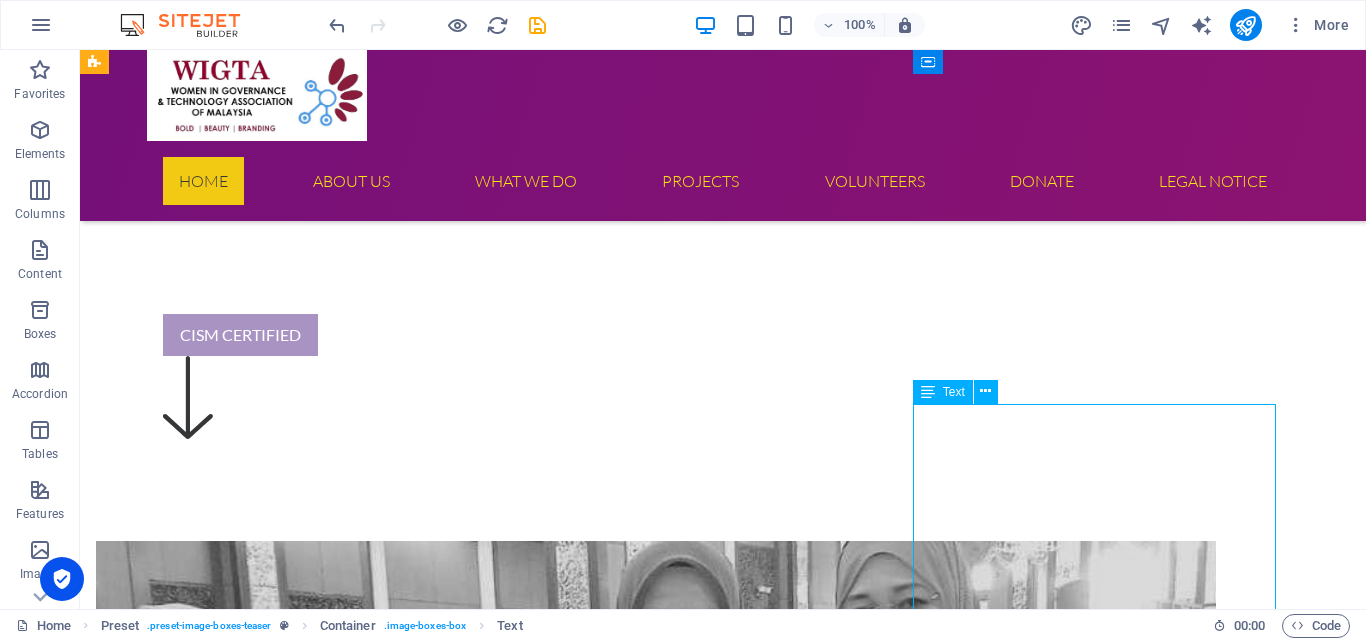 click on "Hatch, the innovation centre of Singapore’s Home Team Science & Technology Agency (HTX), has worked with over 50 startups from around the world and across different sectors/domains to solve challenges and seed innovative capabilities for public safety and security agencies under Singapore’s Ministry of Home Affairs.  Here’s why you should apply: 💵 non-dilutive funding of SGD100K to develop a proof-of-concept (POC) 👨‍💻 Close collaboration with real-life end-users from public safety and security agencies and scientists/engineers from HTX 📈 Facilitated testing and validation of technologies in real-life public safety and security operating environments 🤝 Networking opportunities with Singapore’s start-up ecosystem 🌍 Opportunities to showcase technologies to leading public safety and security agencies.  This is a unique opportunity to co-develop your technologies alongside real end-users and validate potential product market fit with a potential customer in just 4 months." at bounding box center [656, 3832] 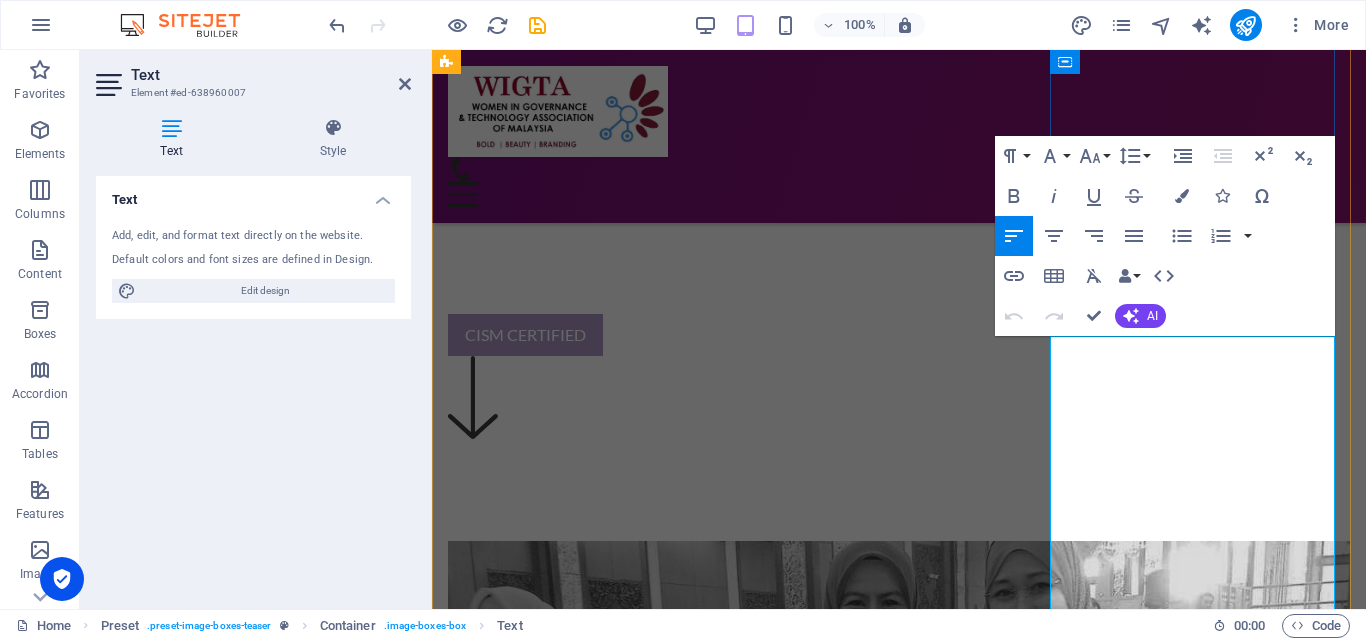 drag, startPoint x: 1081, startPoint y: 368, endPoint x: 1225, endPoint y: 585, distance: 260.43234 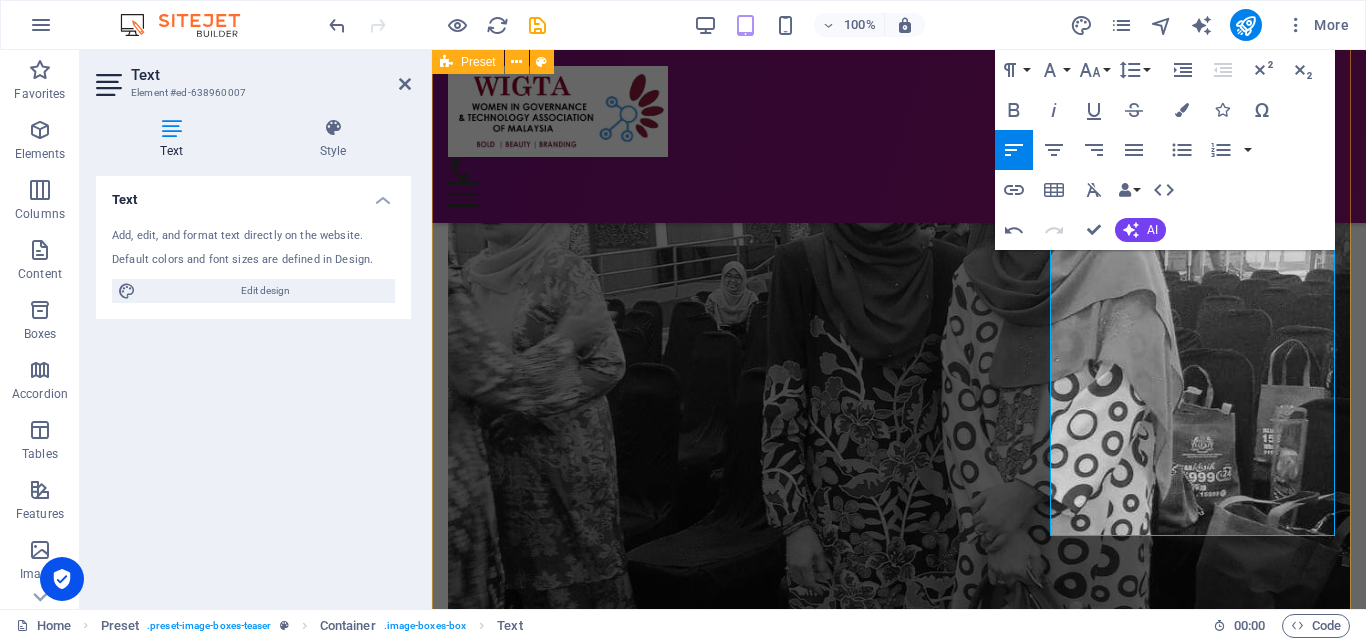 scroll, scrollTop: 1210, scrollLeft: 0, axis: vertical 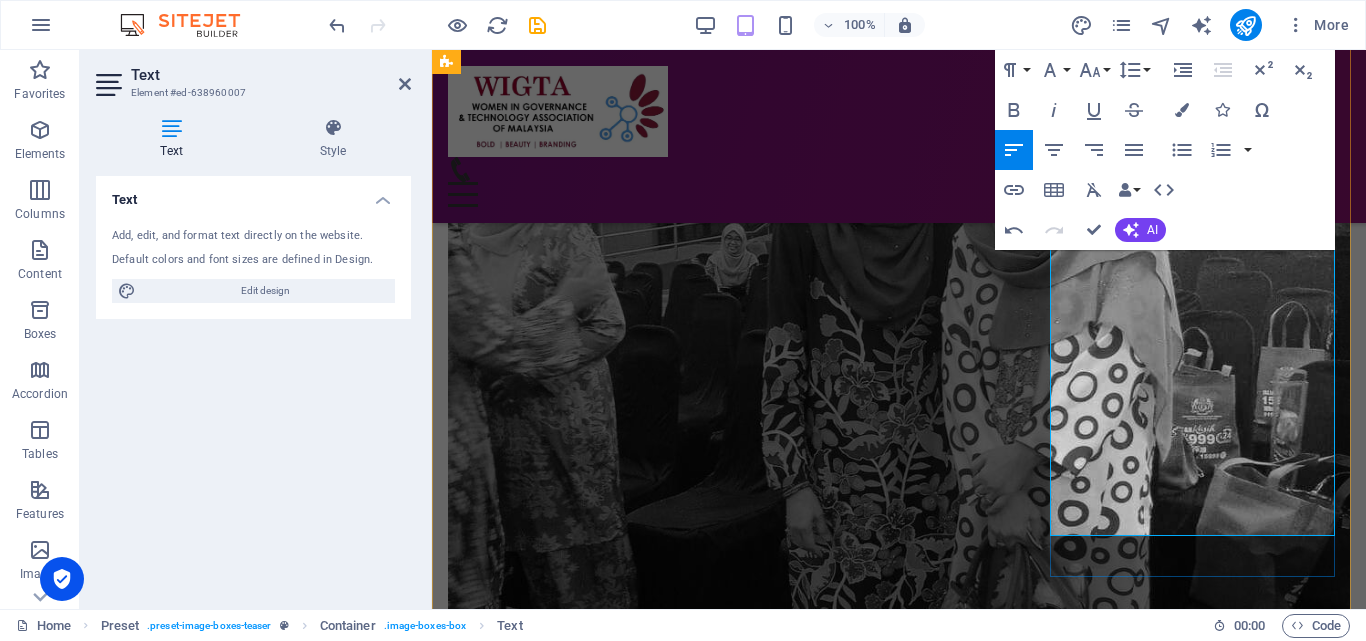 drag, startPoint x: 1078, startPoint y: 375, endPoint x: 1243, endPoint y: 481, distance: 196.11476 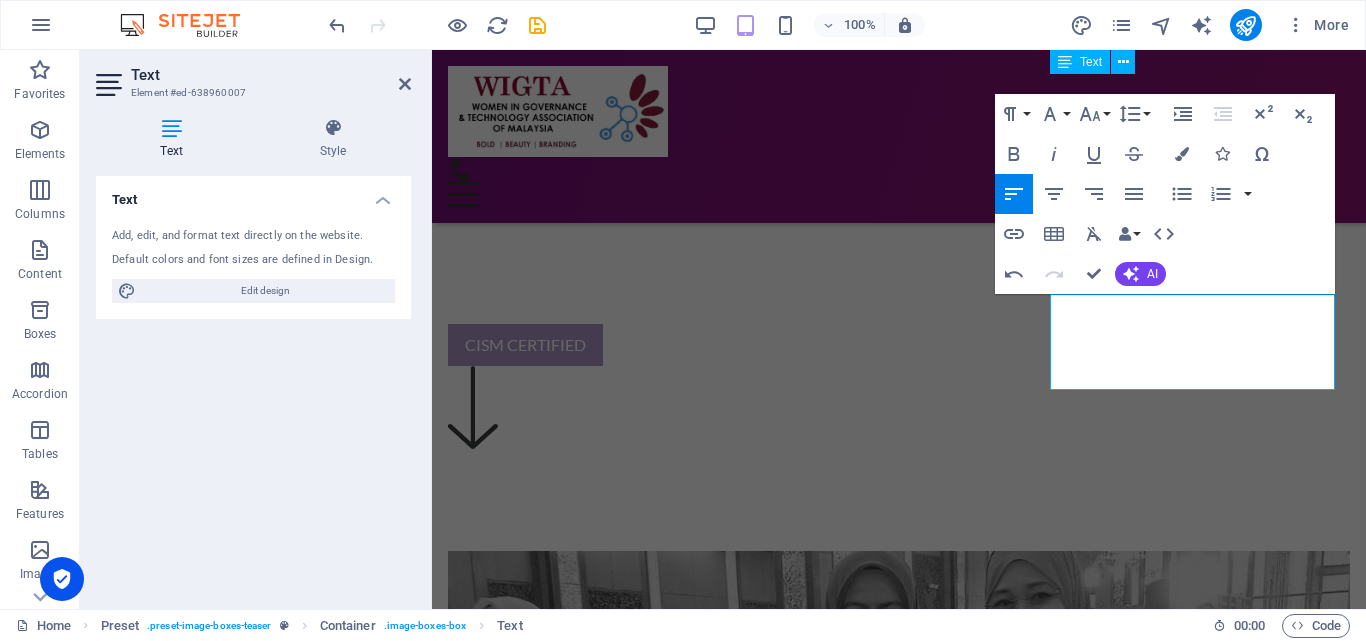 scroll, scrollTop: 710, scrollLeft: 0, axis: vertical 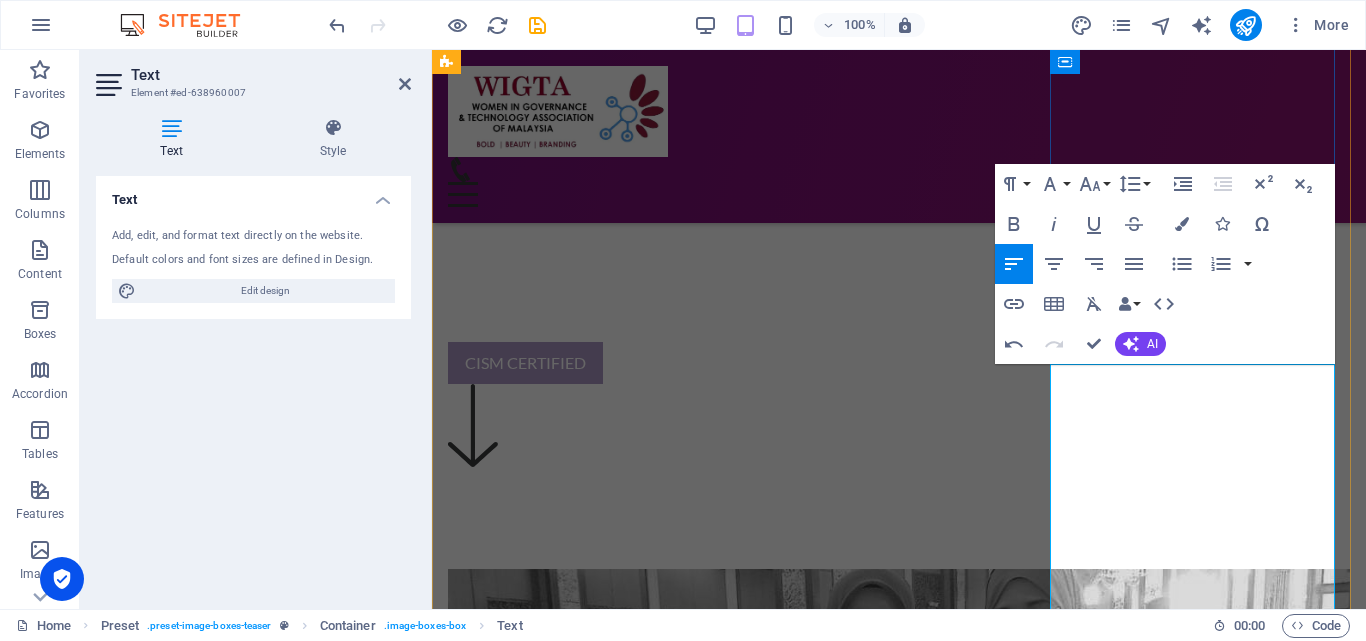 click on "In partnership with CyberSG TIG Collaboration Centre, we’re excited to be launching cohort two of the CyberBoost Build Program!" at bounding box center (866, 3290) 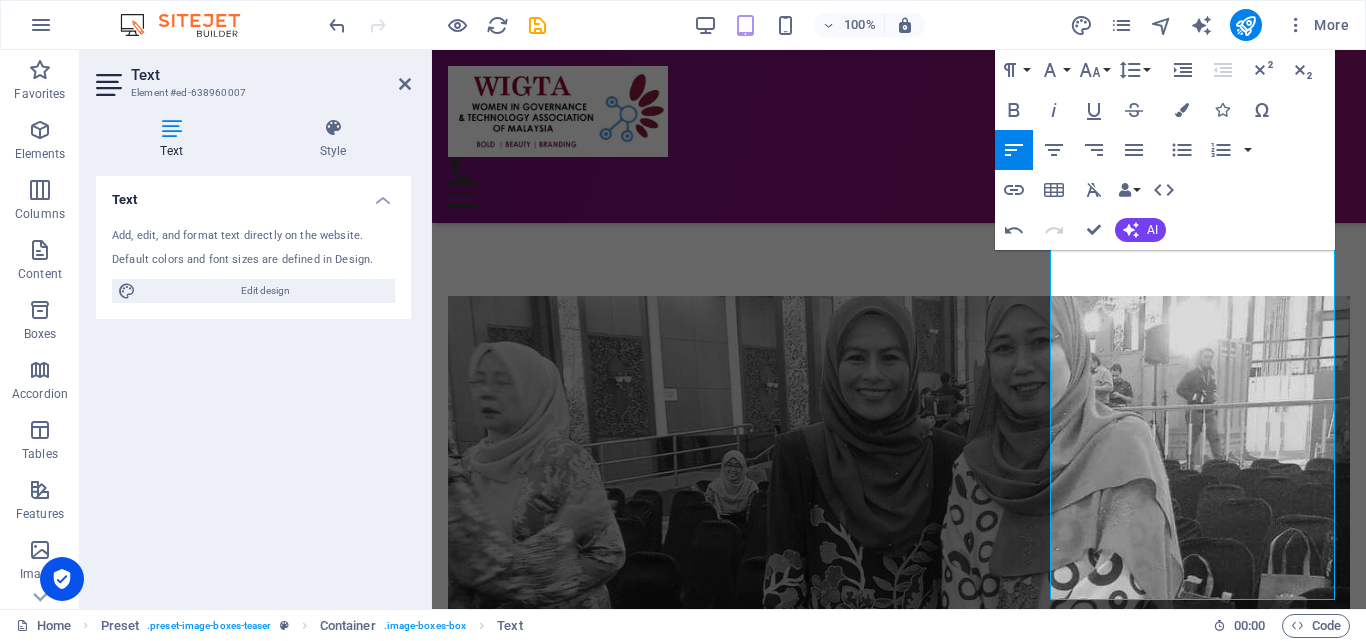 scroll, scrollTop: 1151, scrollLeft: 0, axis: vertical 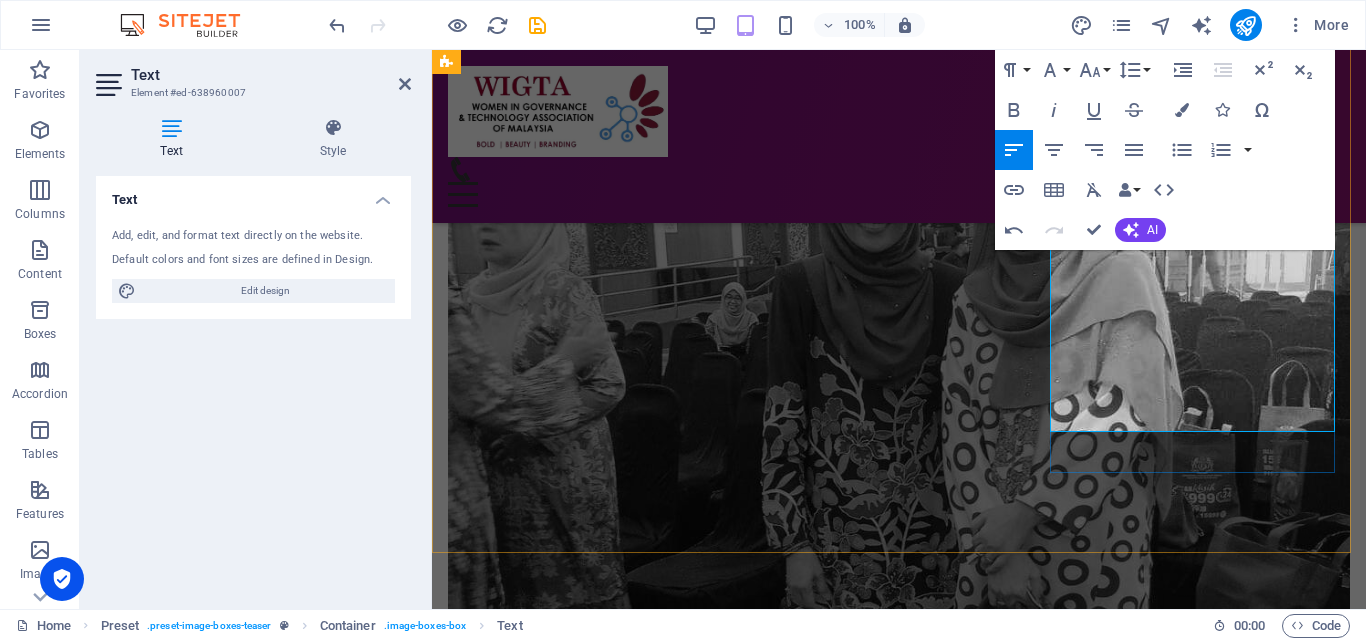 drag, startPoint x: 1066, startPoint y: 422, endPoint x: 1303, endPoint y: 388, distance: 239.42639 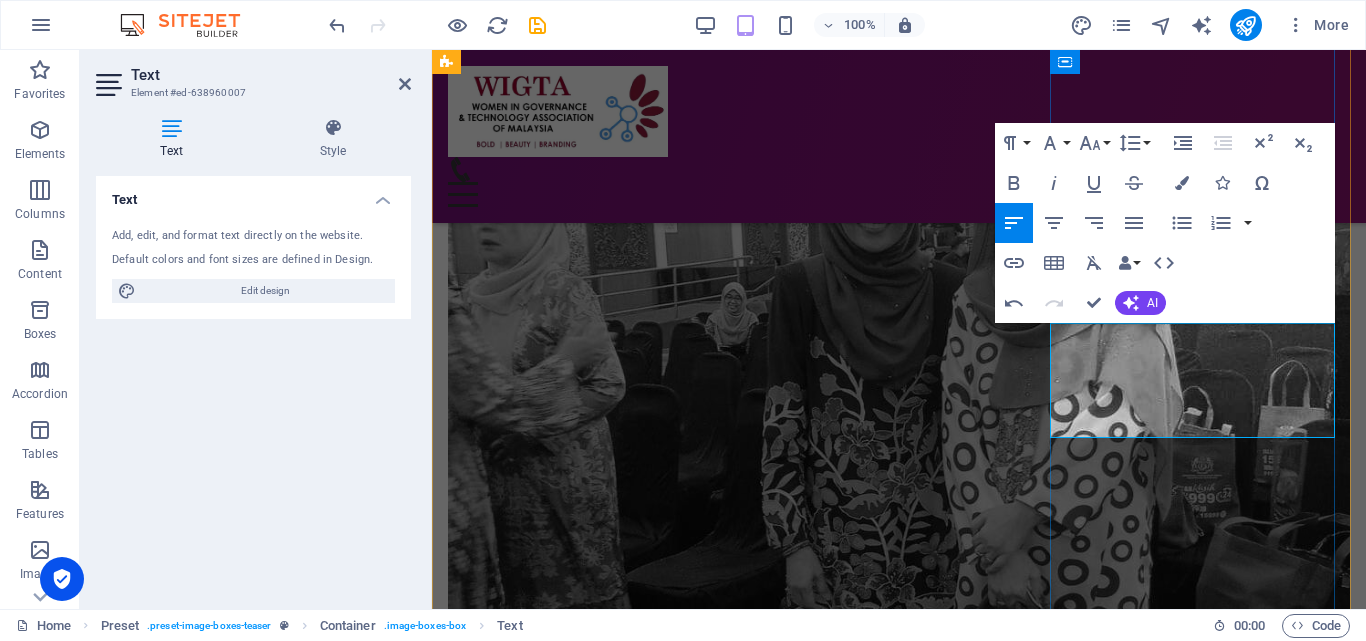 scroll, scrollTop: 751, scrollLeft: 0, axis: vertical 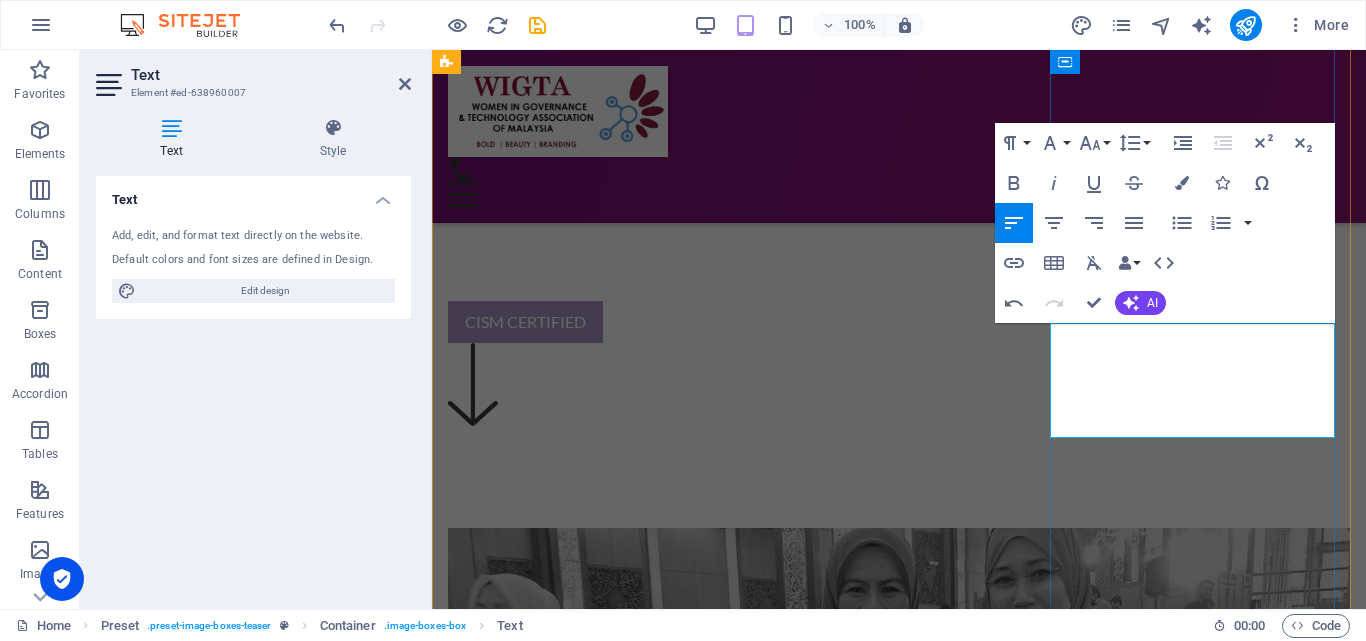 click on "H" at bounding box center (899, 3249) 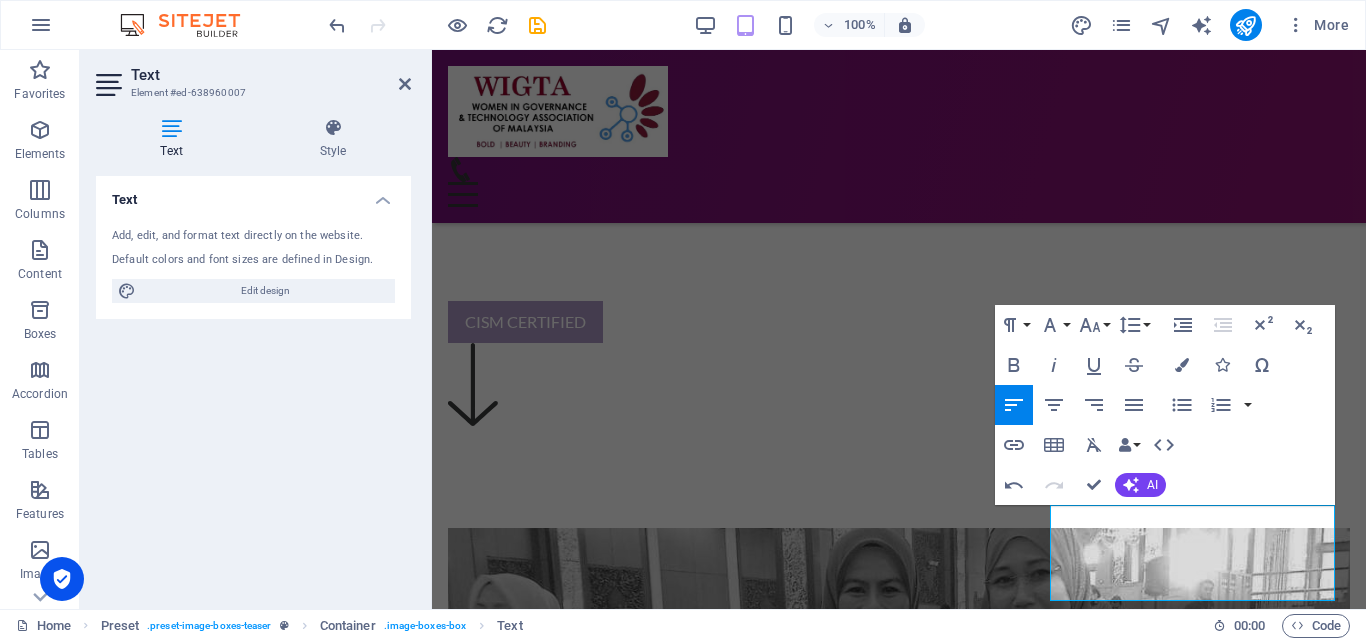 scroll, scrollTop: 451, scrollLeft: 0, axis: vertical 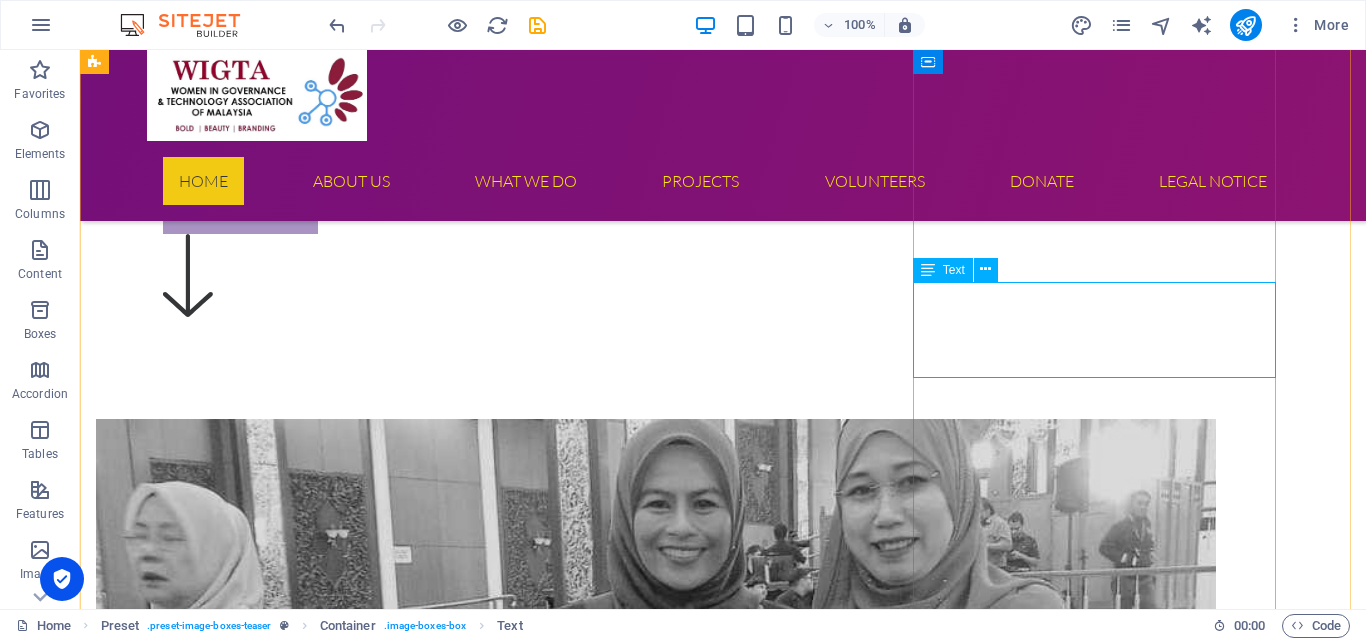 click on "H" at bounding box center (656, 3578) 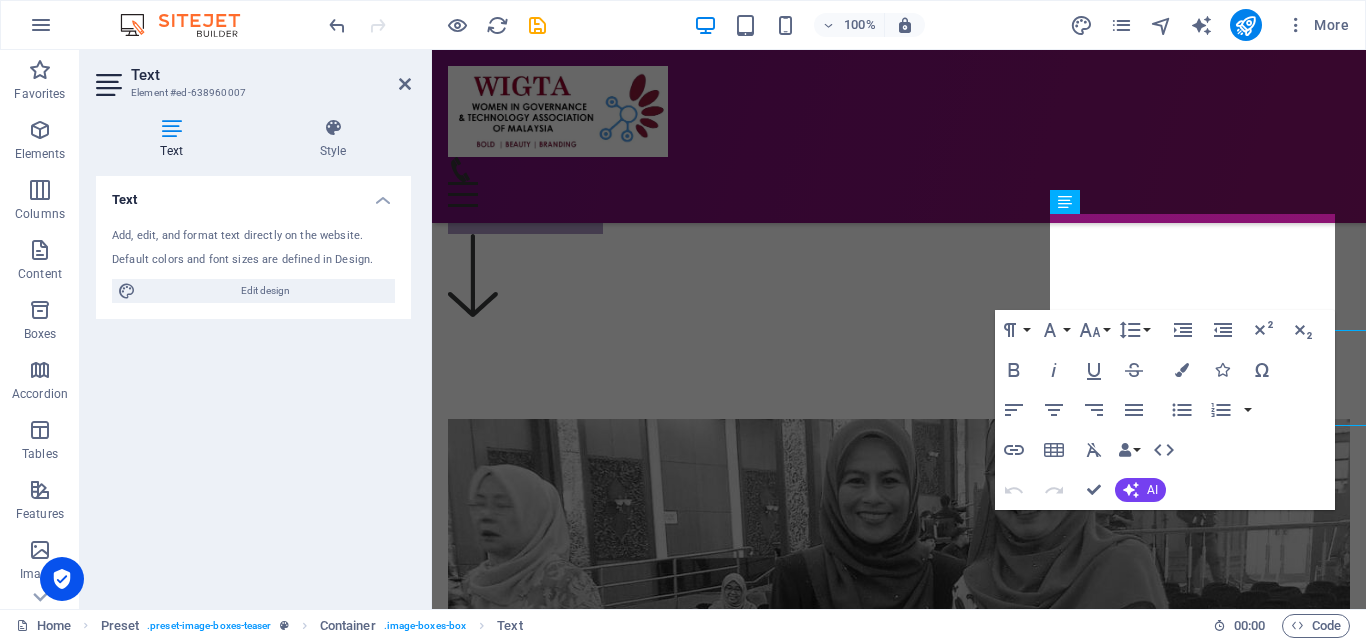scroll, scrollTop: 860, scrollLeft: 0, axis: vertical 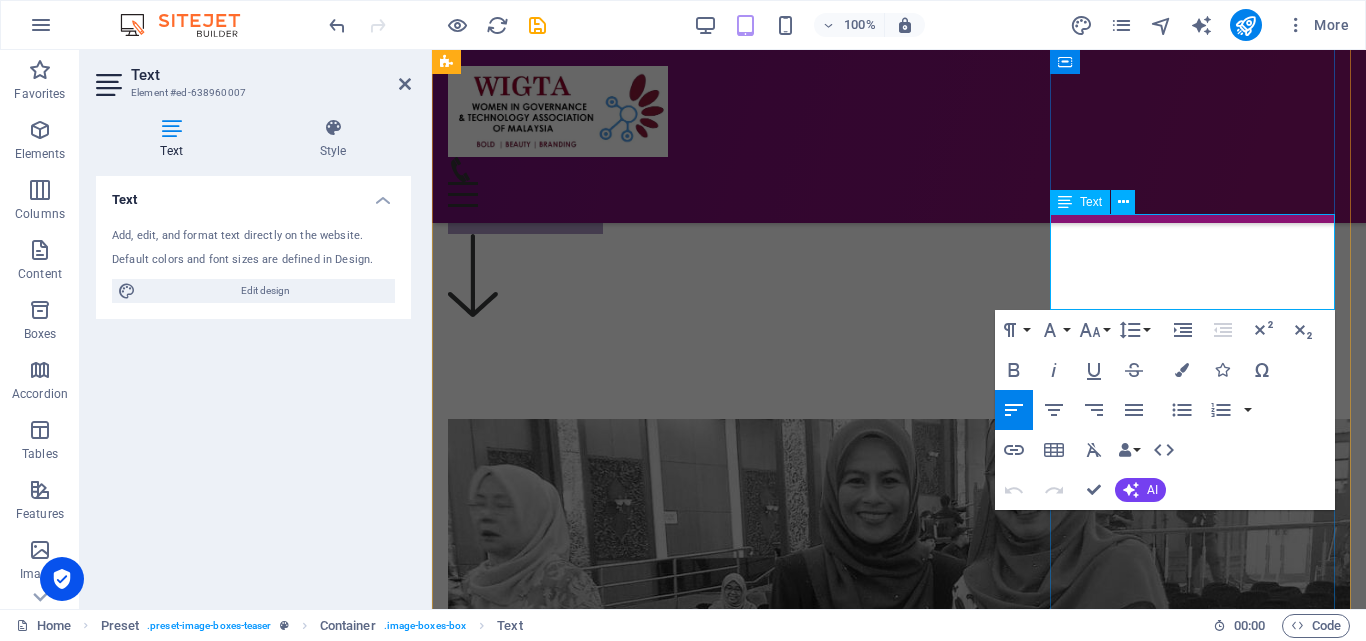 click on "H" at bounding box center [899, 3119] 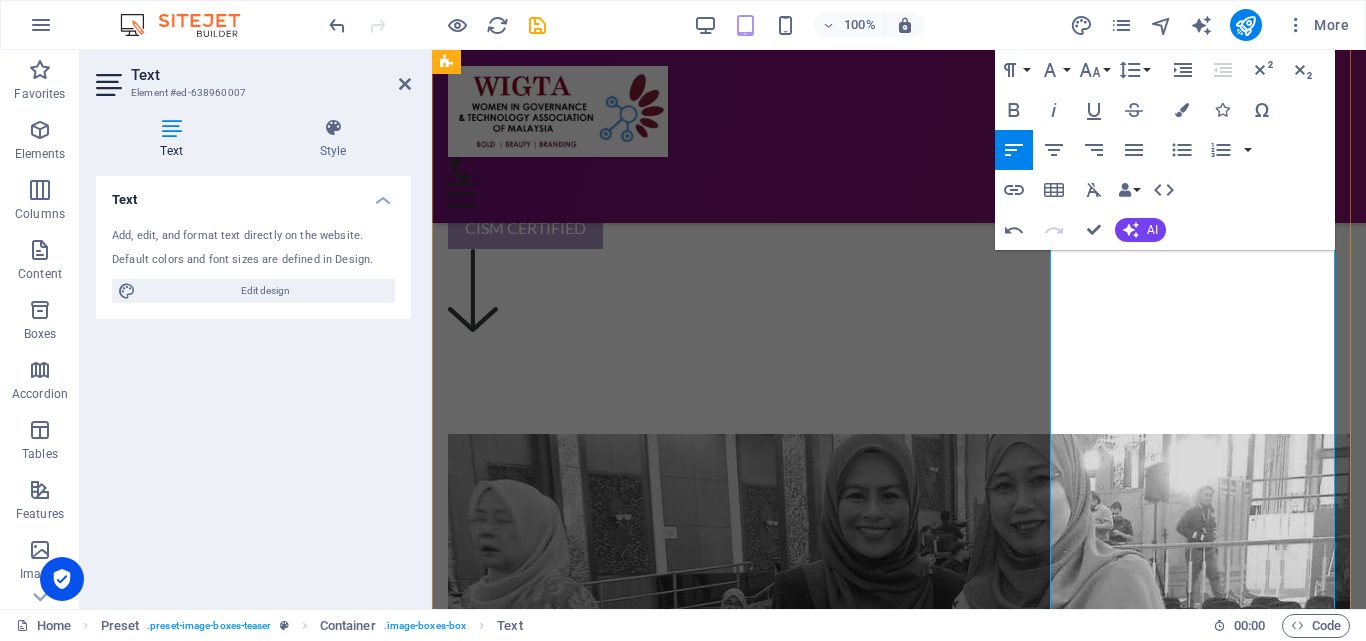 scroll, scrollTop: 660, scrollLeft: 0, axis: vertical 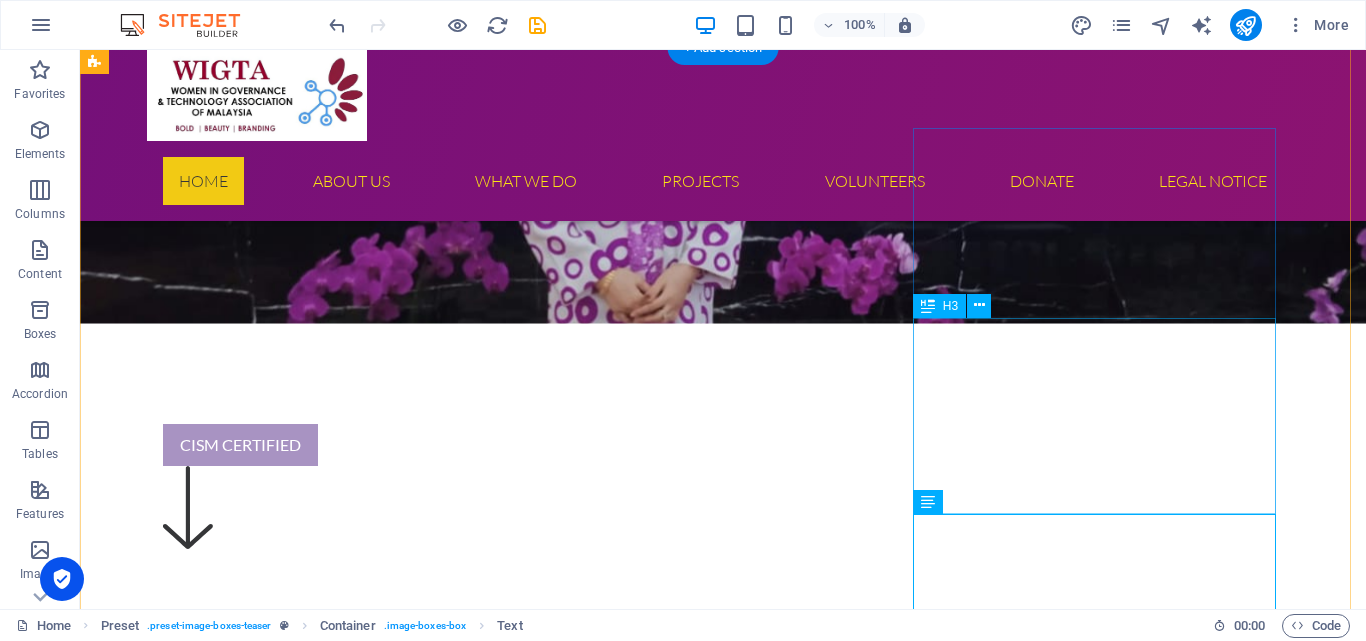 click on "Calling all startups–here’s your chance to apply for Dimension X (DX6) by Hatch!" at bounding box center (656, 3718) 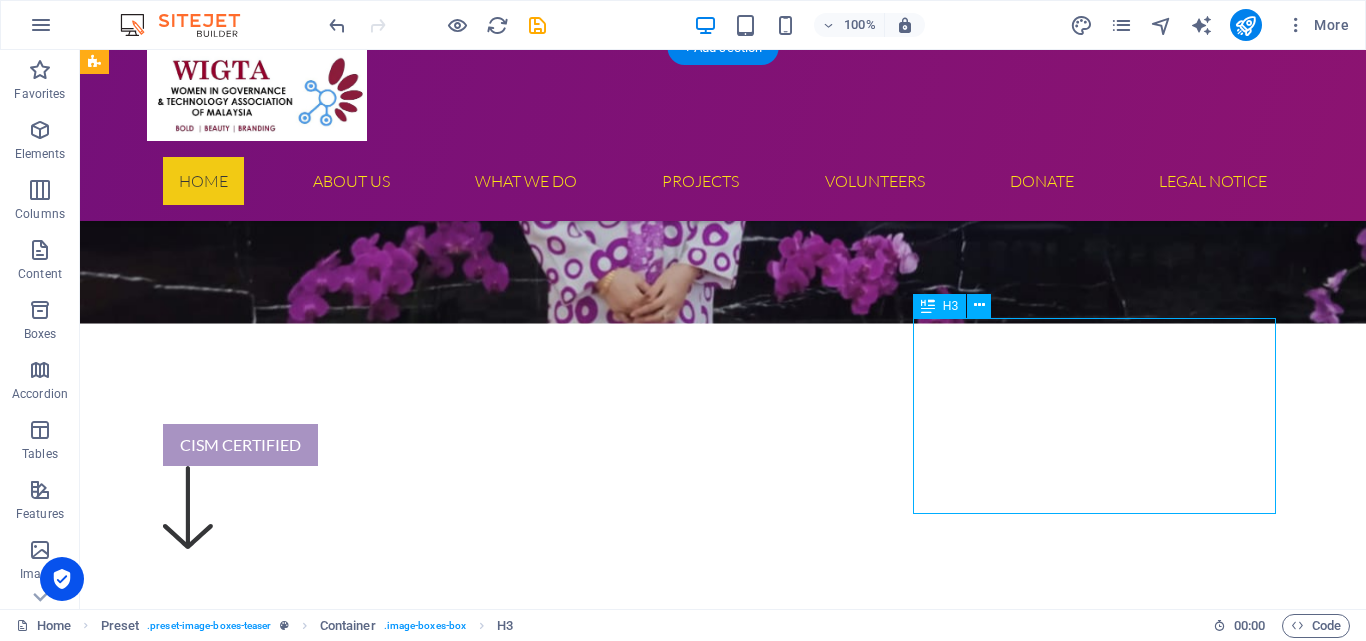 click on "Calling all startups–here’s your chance to apply for Dimension X (DX6) by Hatch!" at bounding box center (656, 3718) 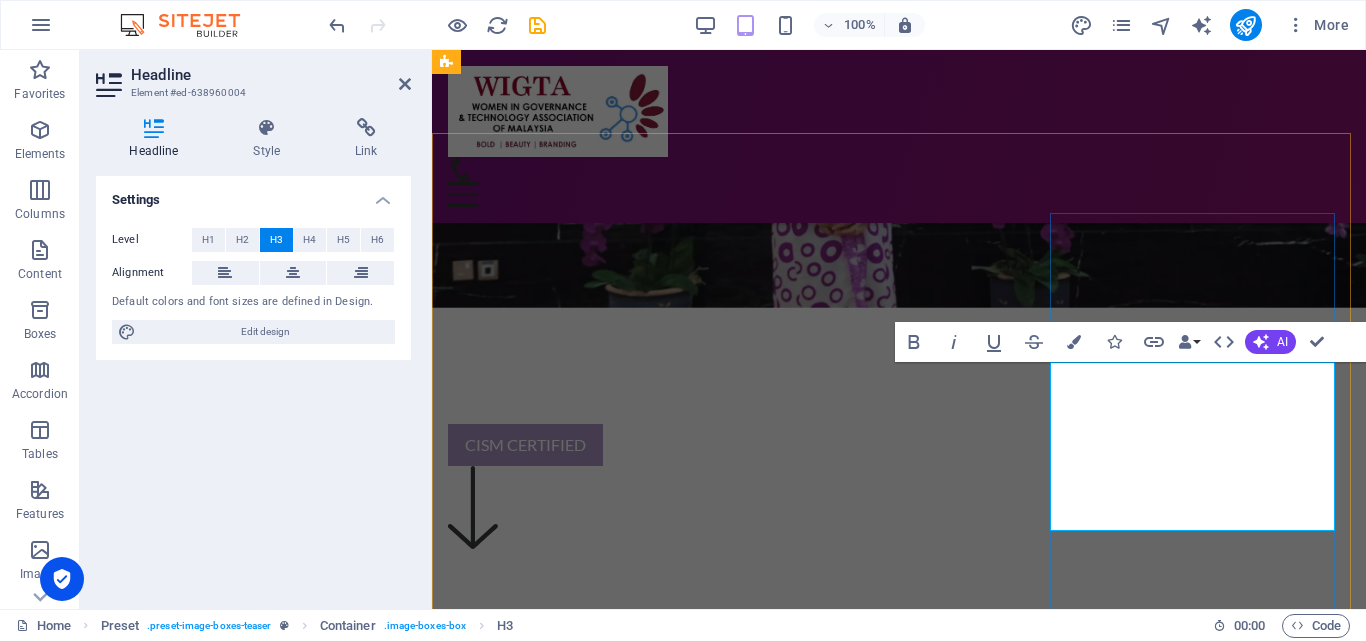 scroll, scrollTop: 528, scrollLeft: 0, axis: vertical 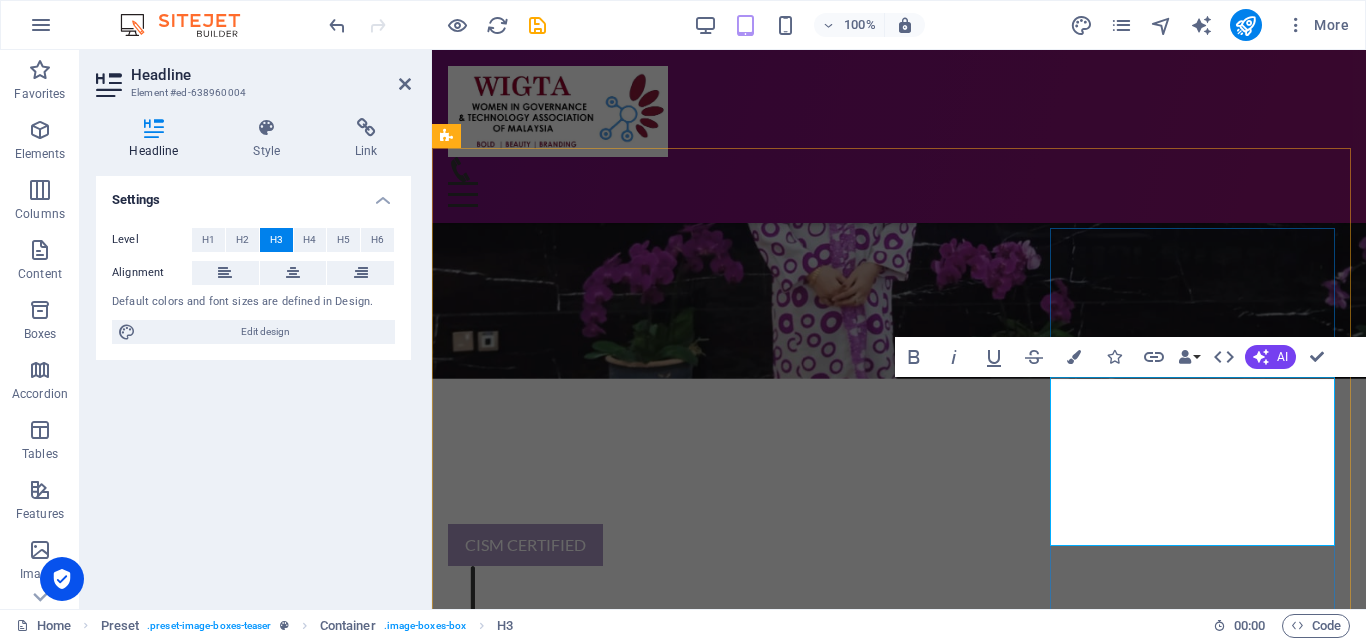 click on "Calling all startups–here’s your chance to apply for Dimension X (DX6) by Hatch!" at bounding box center (899, 3370) 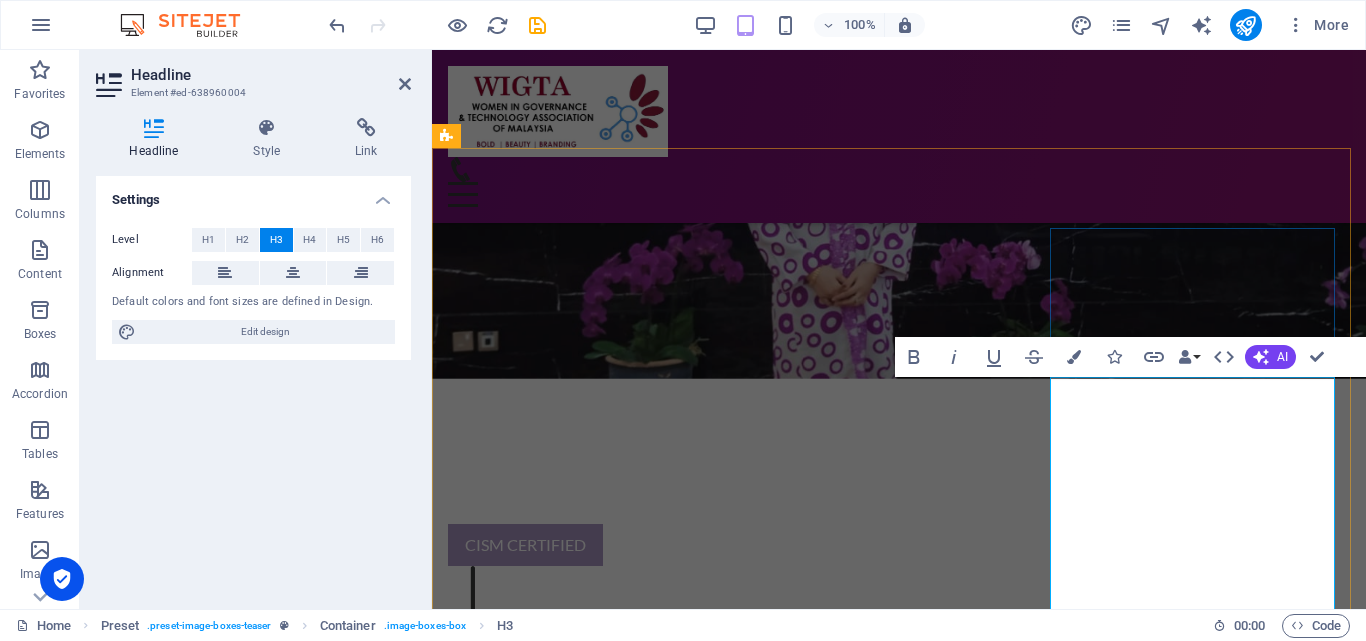 click on "CIn partnership with CyberSG TIG Collaboration Centre, we’re excited to be launching cohort two of the CyberBoost Build Program!" at bounding box center [899, 3370] 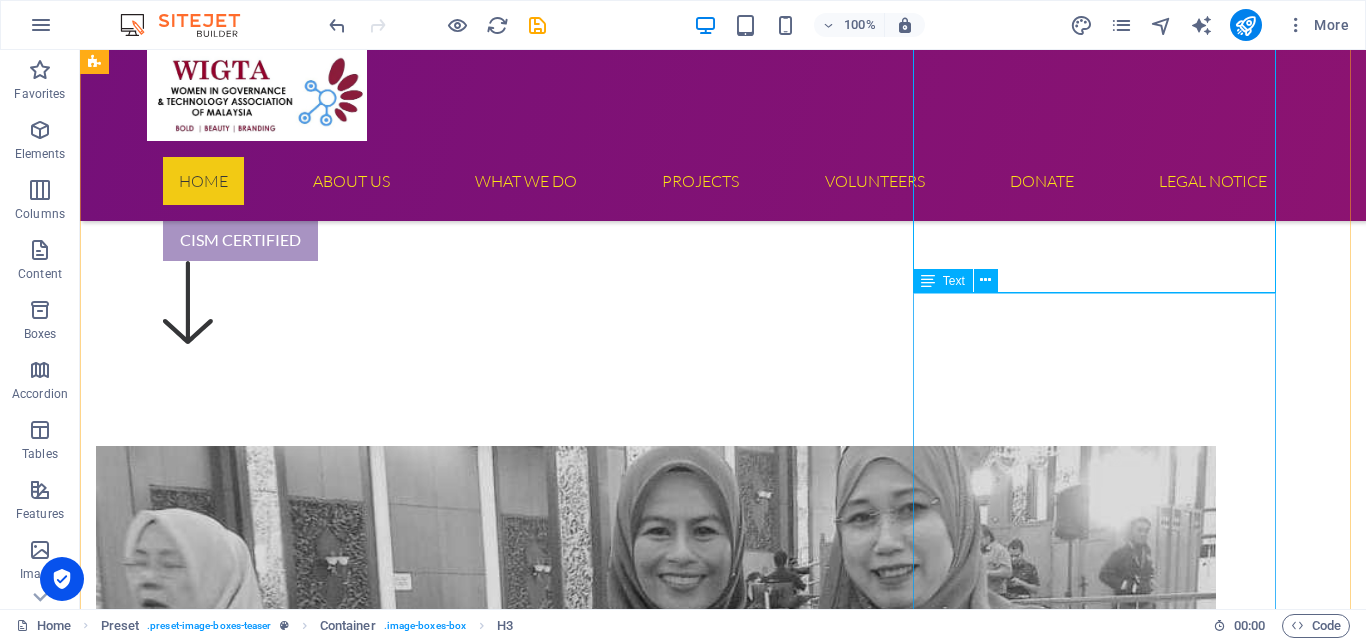scroll, scrollTop: 769, scrollLeft: 0, axis: vertical 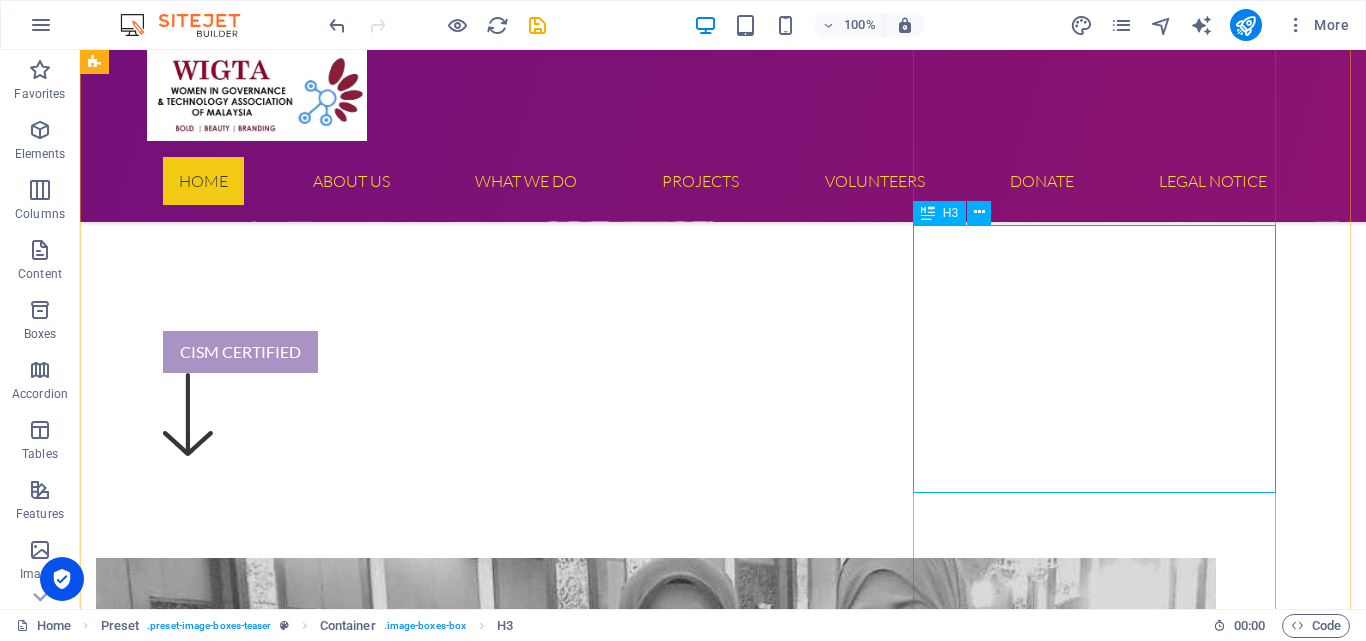 click on "In partnership with CyberSG TIG Collaboration Centre, we’re excited to be launching cohort two of the CyberBoost Build Program!" at bounding box center (656, 3625) 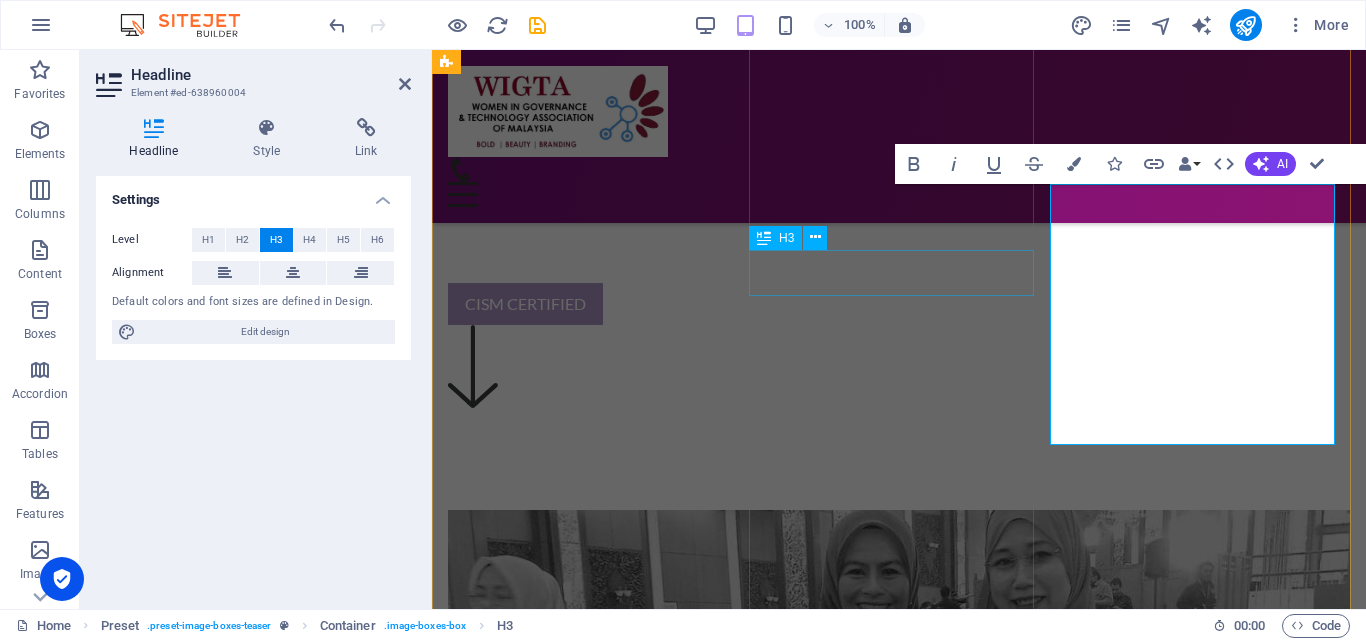 scroll, scrollTop: 721, scrollLeft: 0, axis: vertical 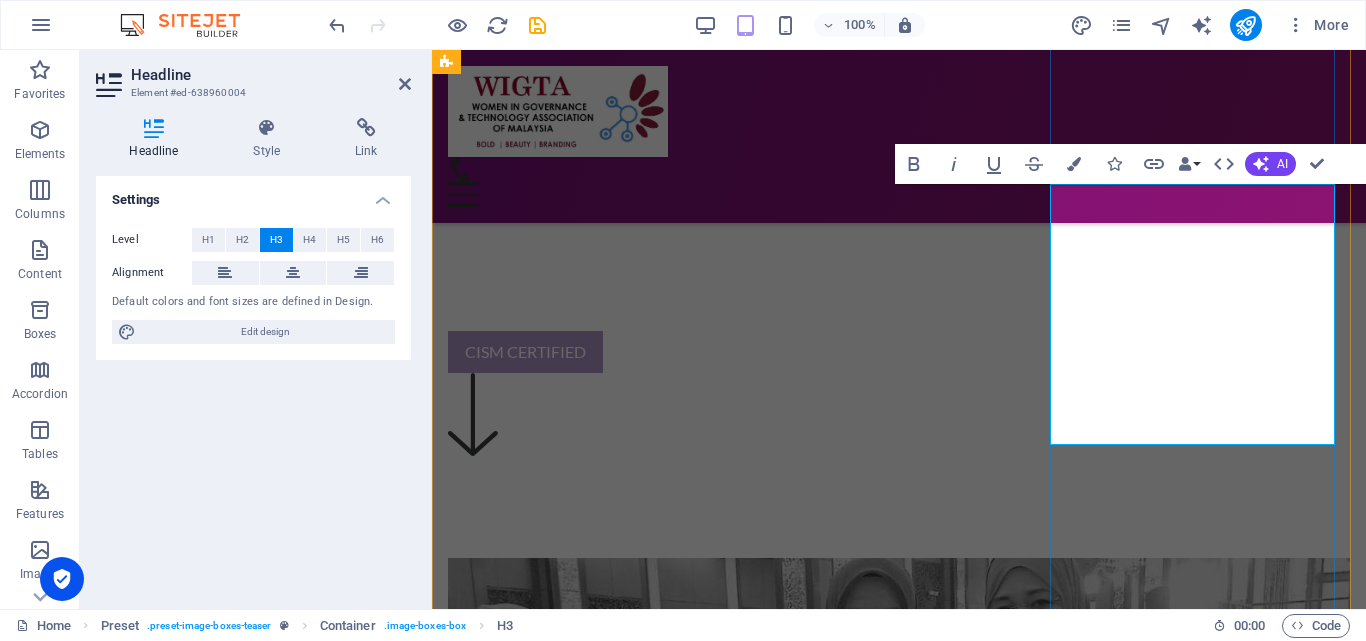 click on "In partnership with CyberSG TIG Collaboration Centre, we’re excited to be launching cohort two of the CyberBoost Build Program!" at bounding box center [899, 3161] 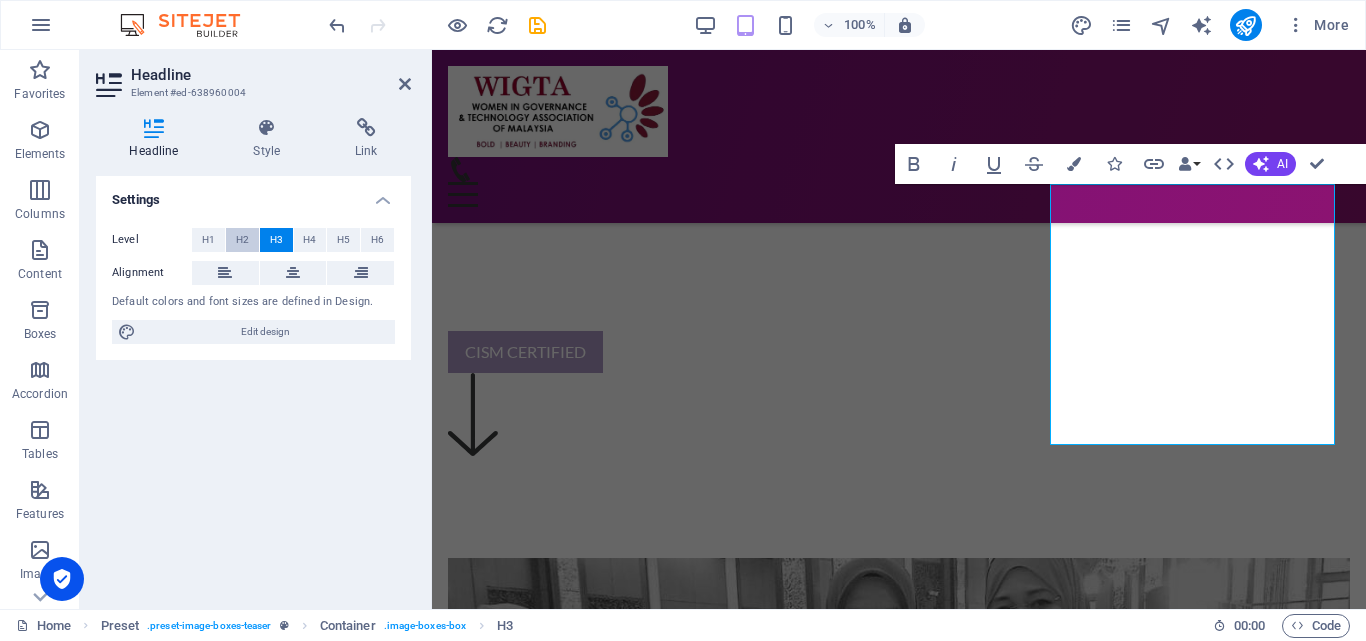 click on "H2" at bounding box center [242, 240] 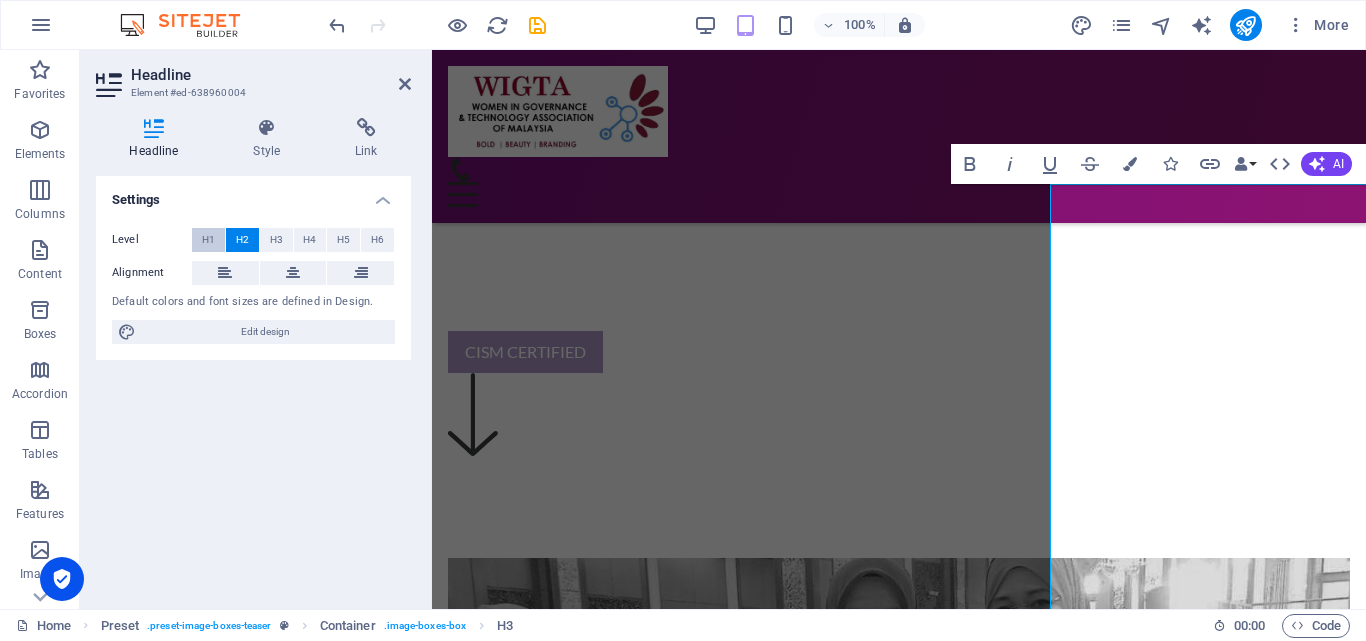 click on "H1" at bounding box center (208, 240) 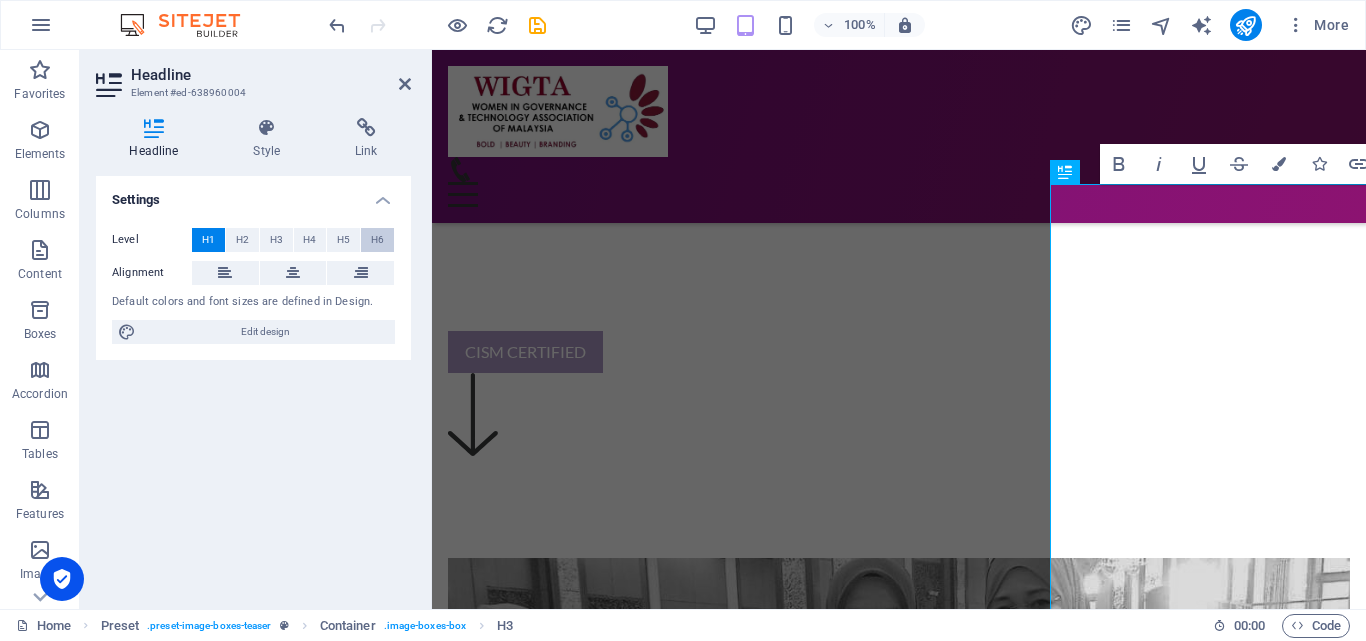 click on "H6" at bounding box center (377, 240) 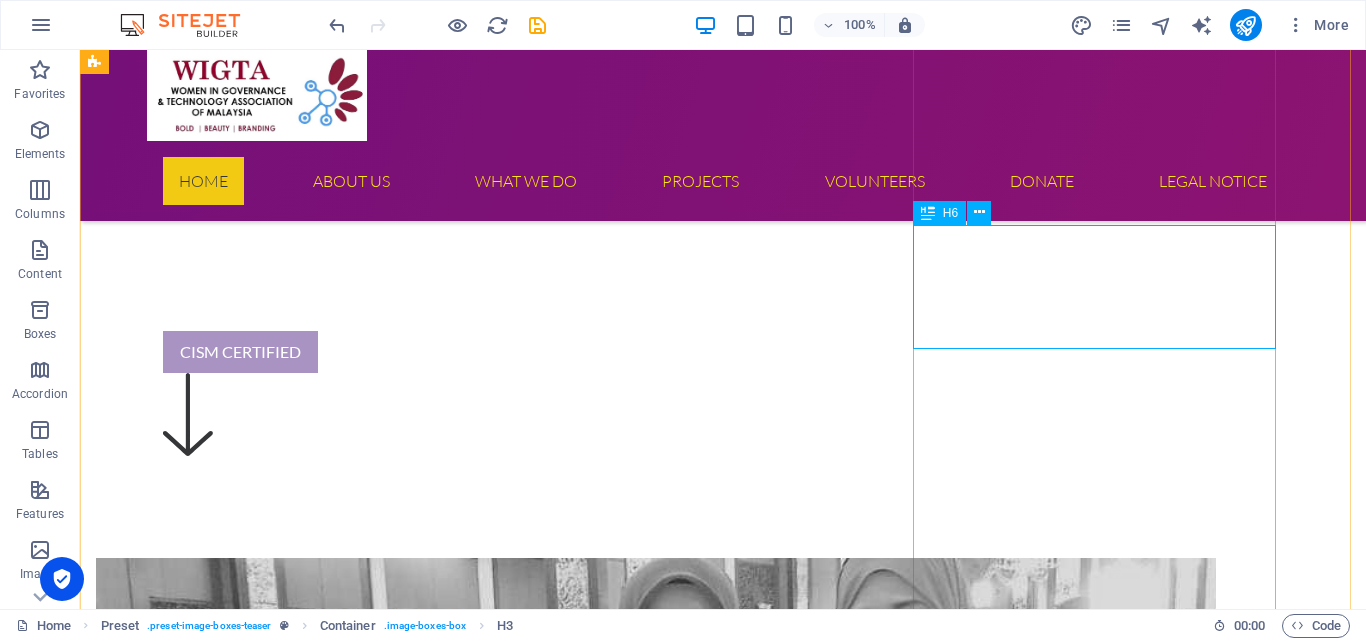 scroll, scrollTop: 569, scrollLeft: 0, axis: vertical 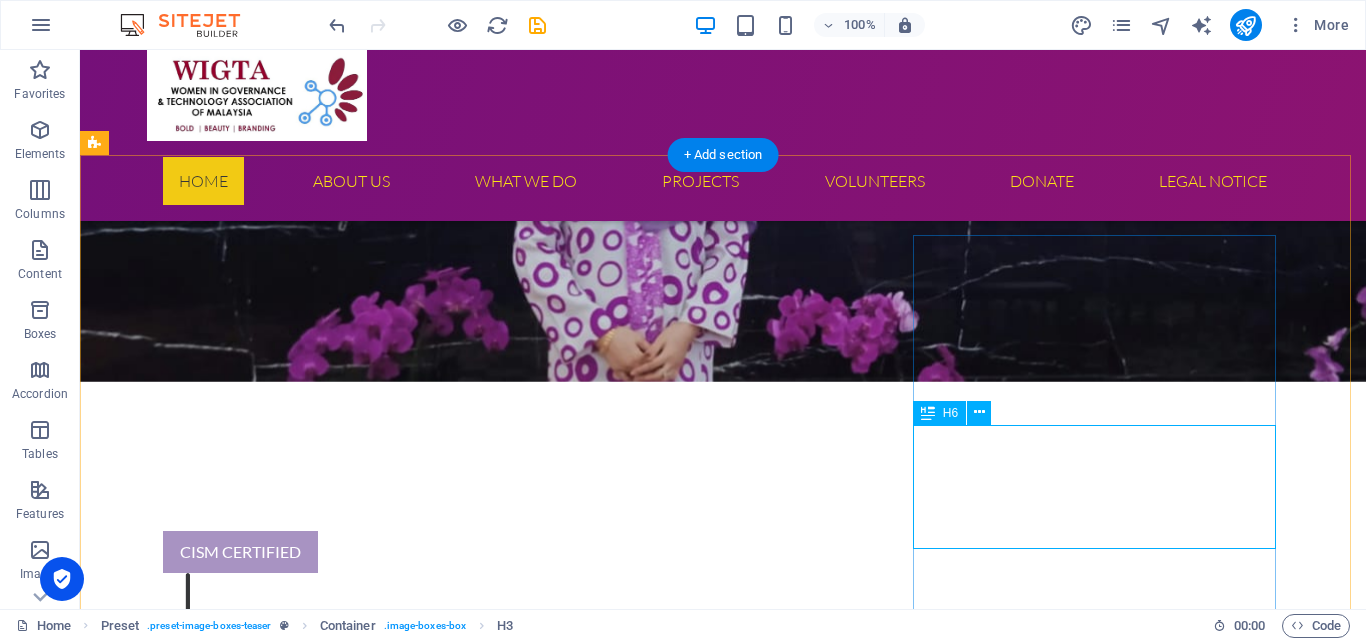 click on "In partnership with CyberSG TIG Collaboration Centre, we’re excited to be launching cohort two of the CyberBoost Build Program!" at bounding box center (656, 3802) 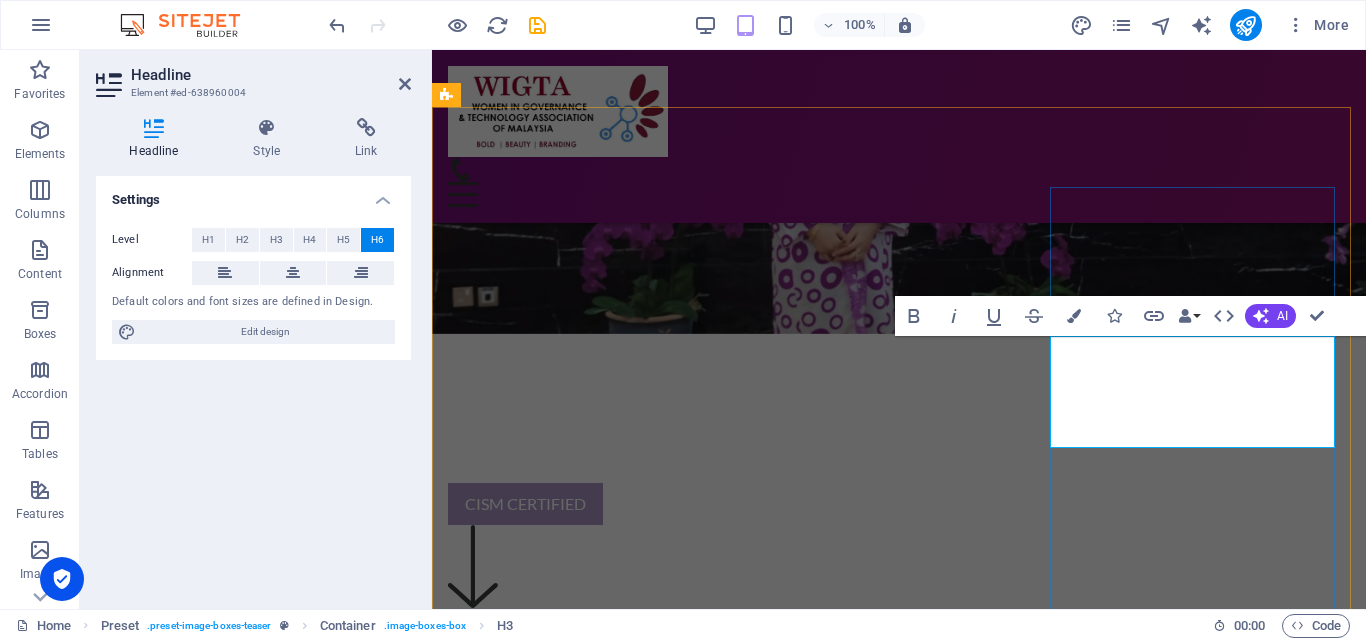 click on "In partnership with CyberSG TIG Collaboration Centre, we’re excited to be launching cohort two of the CyberBoost Build Program!" at bounding box center [899, 3307] 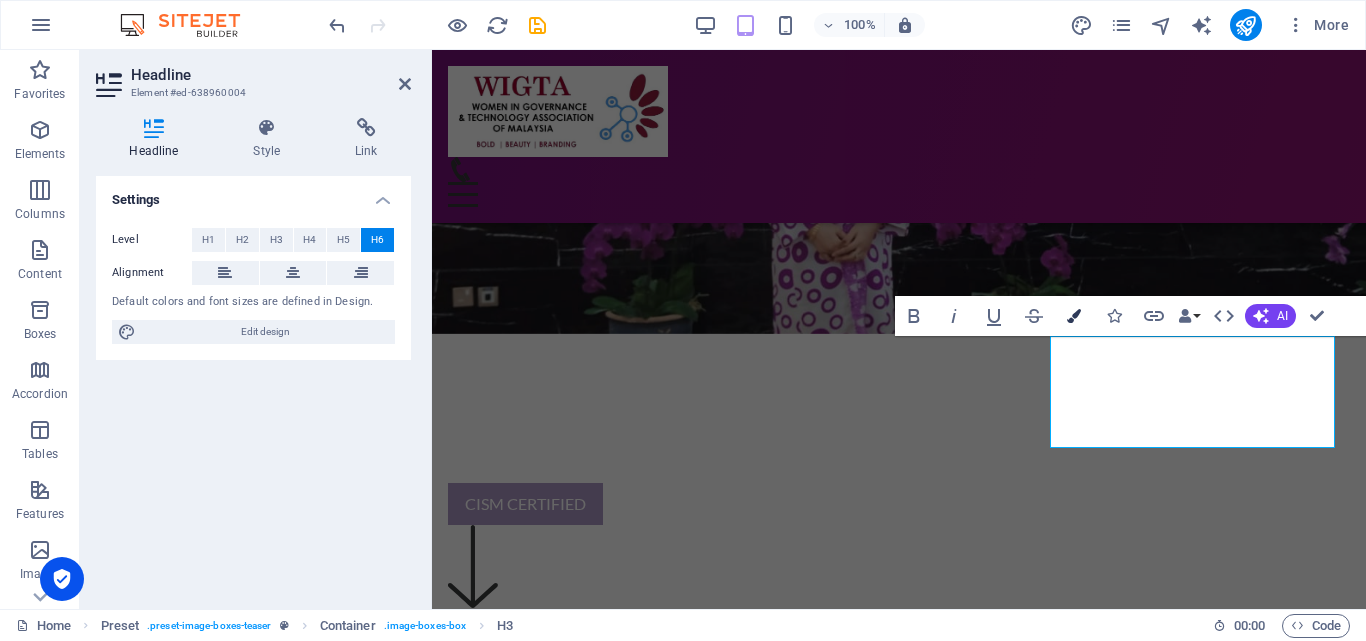 click at bounding box center [1074, 316] 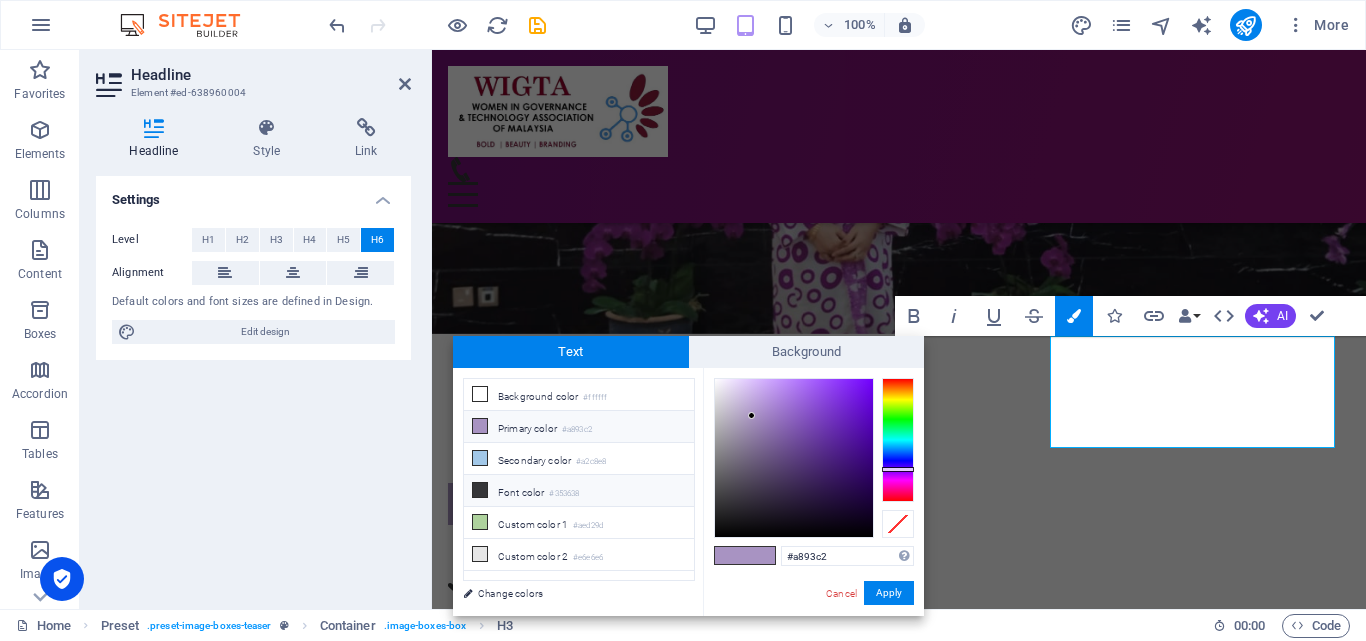 click on "Font color
#353638" at bounding box center [579, 491] 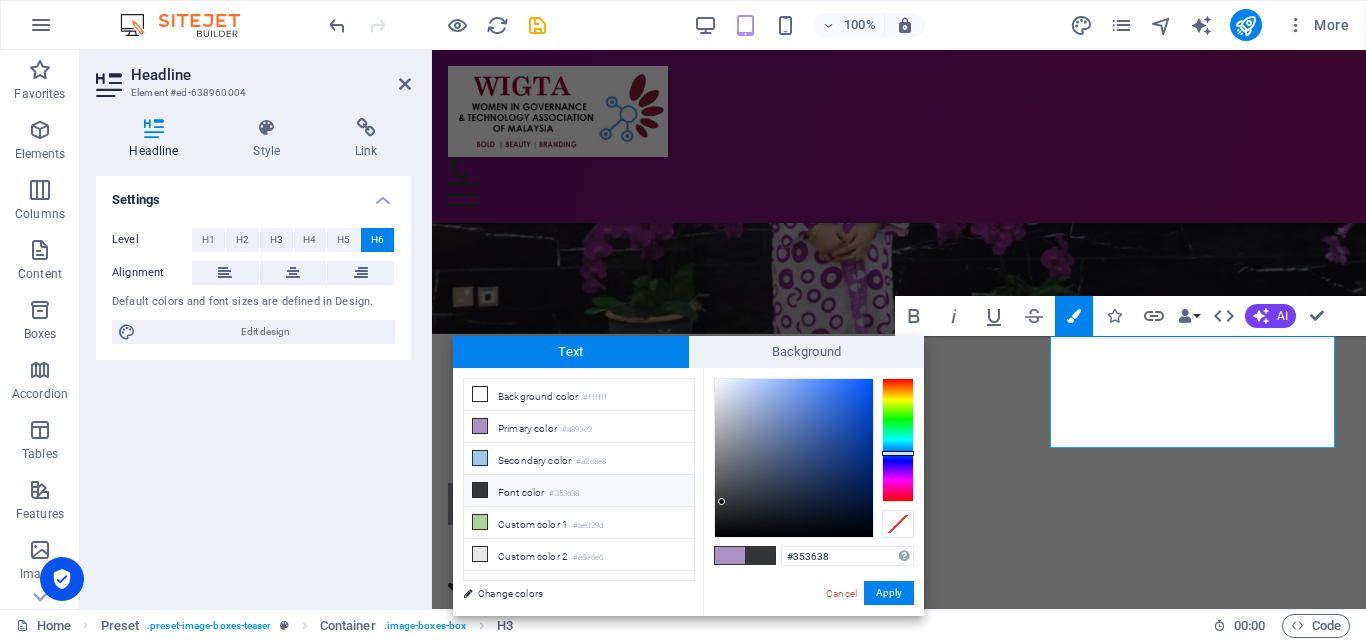 type on "#f6f7f9" 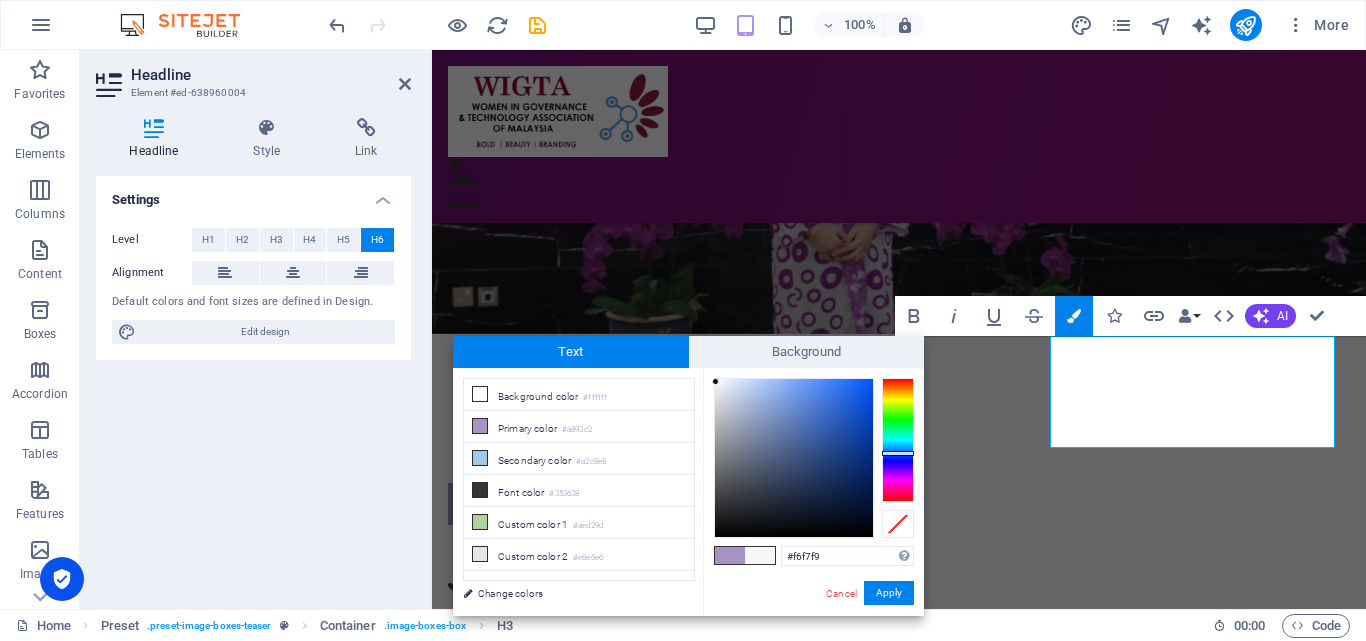 click at bounding box center (794, 458) 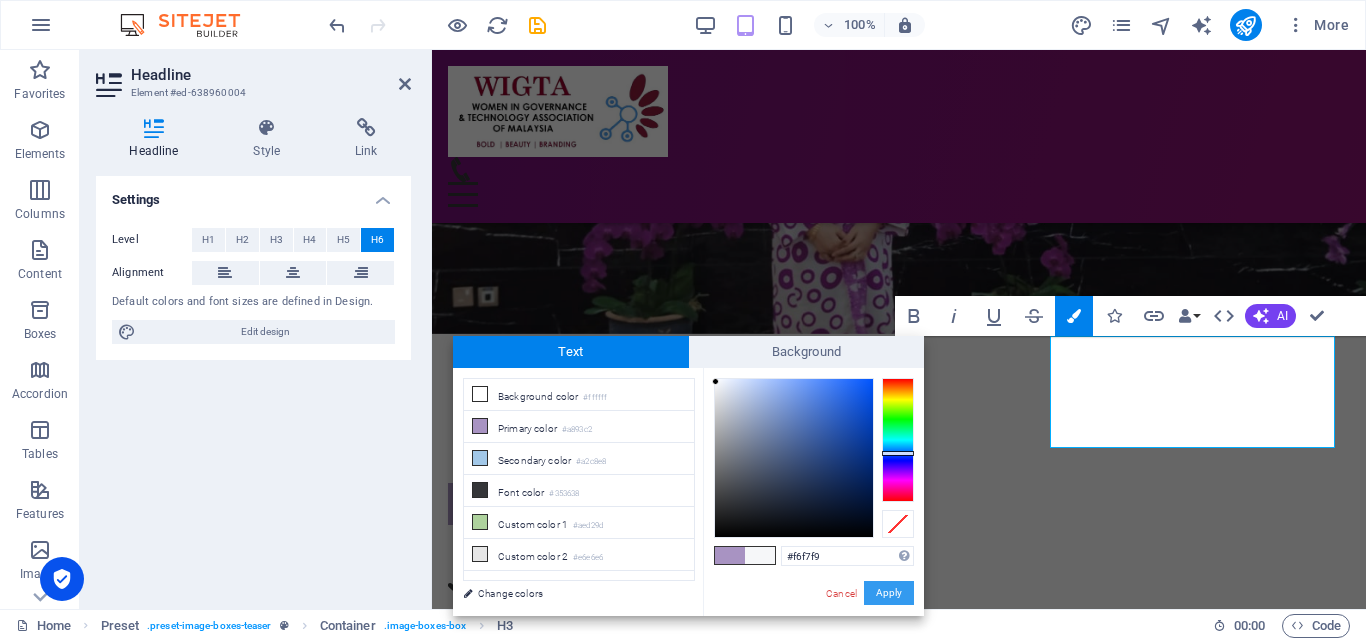 drag, startPoint x: 880, startPoint y: 589, endPoint x: 446, endPoint y: 538, distance: 436.98627 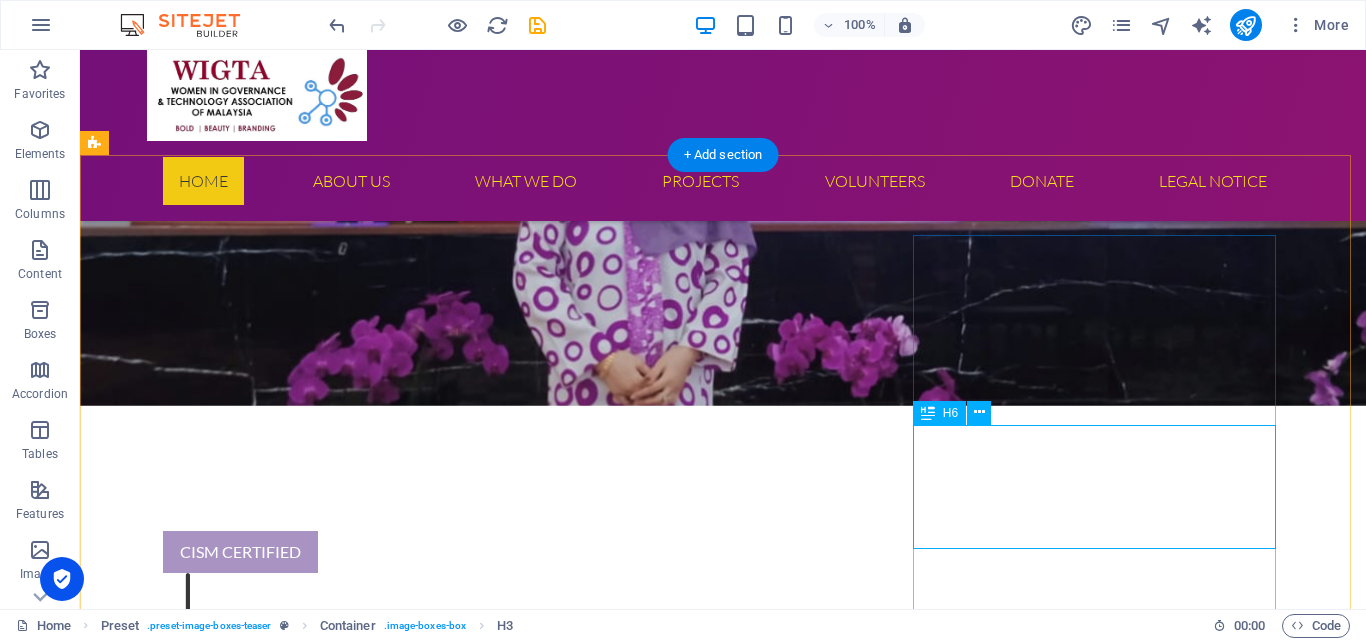 click on "In partnership with CyberSG TIG Collaboration Centre, we’re excited to be launching cohort two of the CyberBoost Build Program!" at bounding box center (656, 3802) 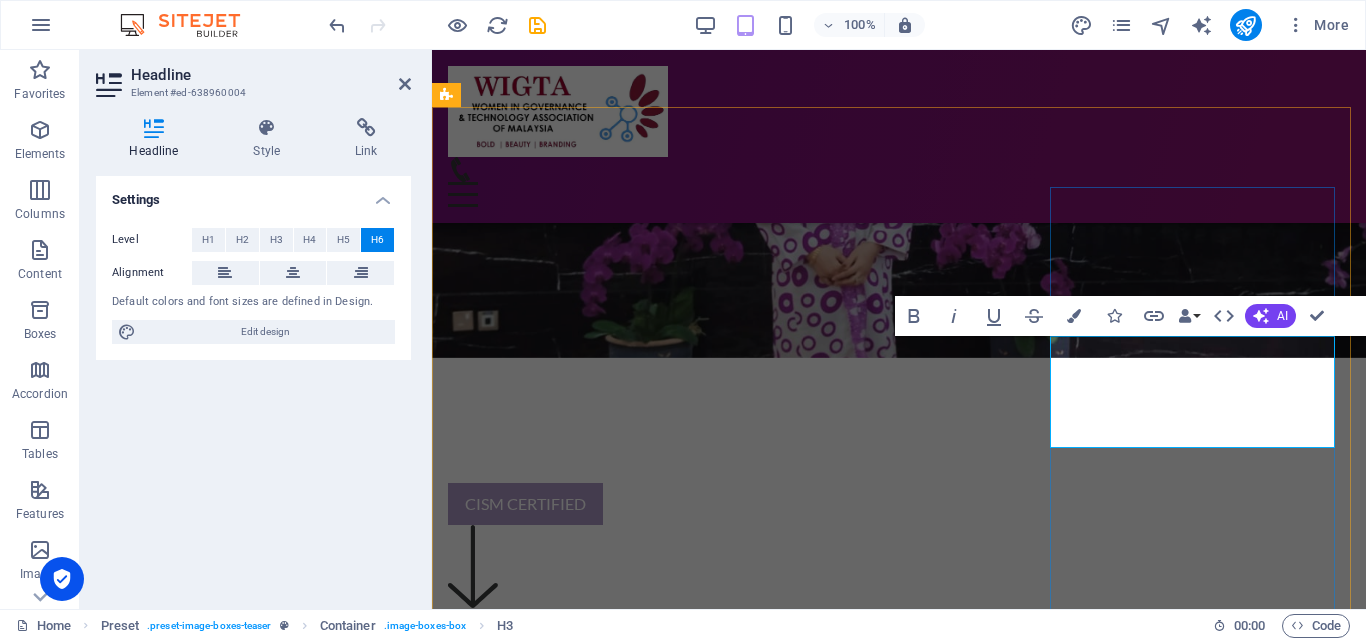 click on "In partnership with CyberSG TIG Collaboration Centre, we’re excited to be launching cohort two of the CyberBoost Build Program!" at bounding box center [899, 3306] 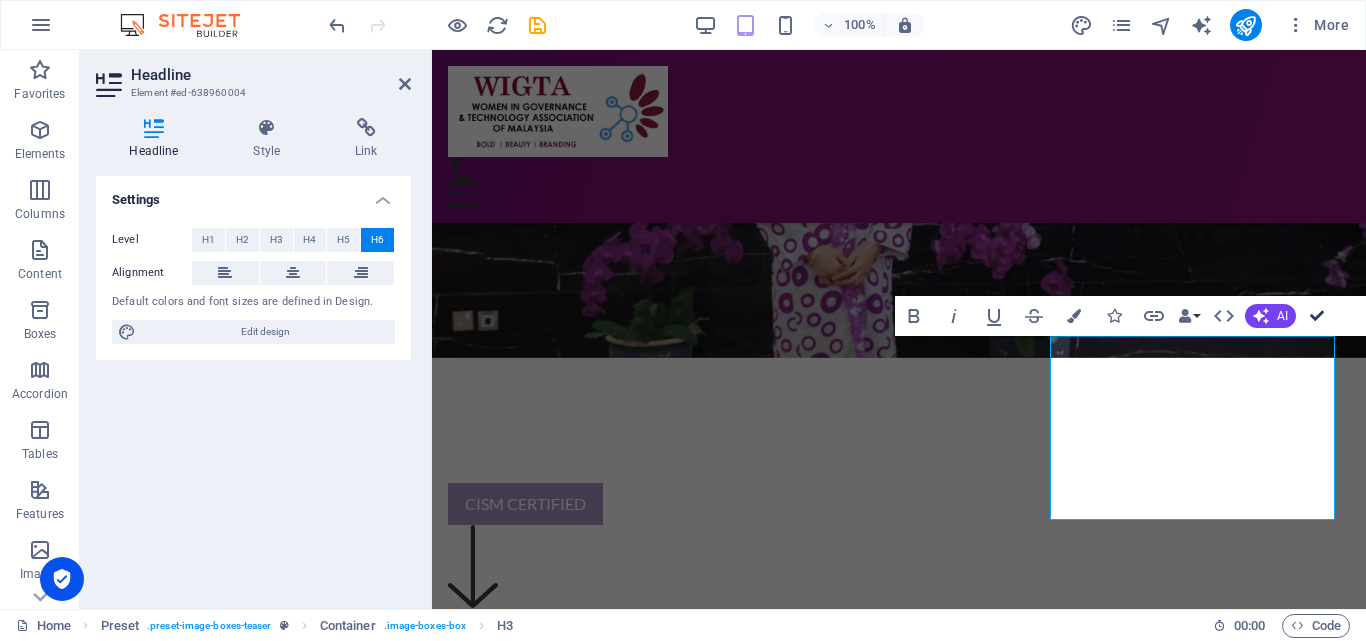 drag, startPoint x: 1315, startPoint y: 310, endPoint x: 1221, endPoint y: 253, distance: 109.9318 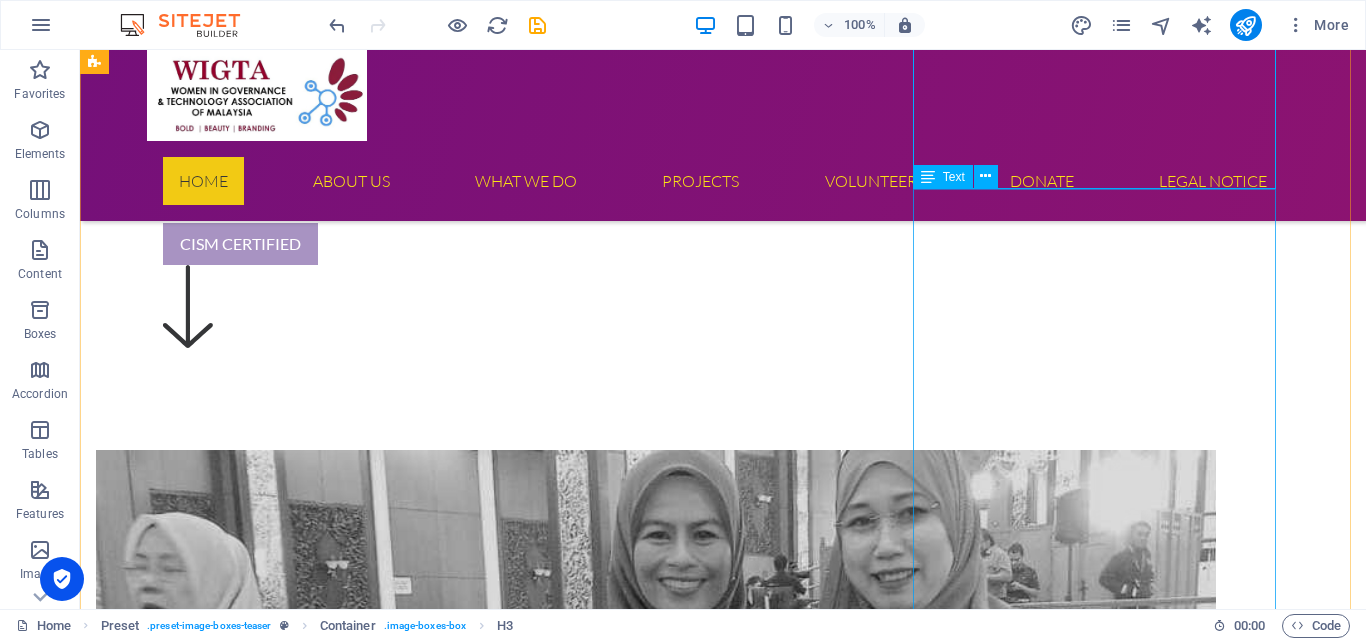 scroll, scrollTop: 710, scrollLeft: 0, axis: vertical 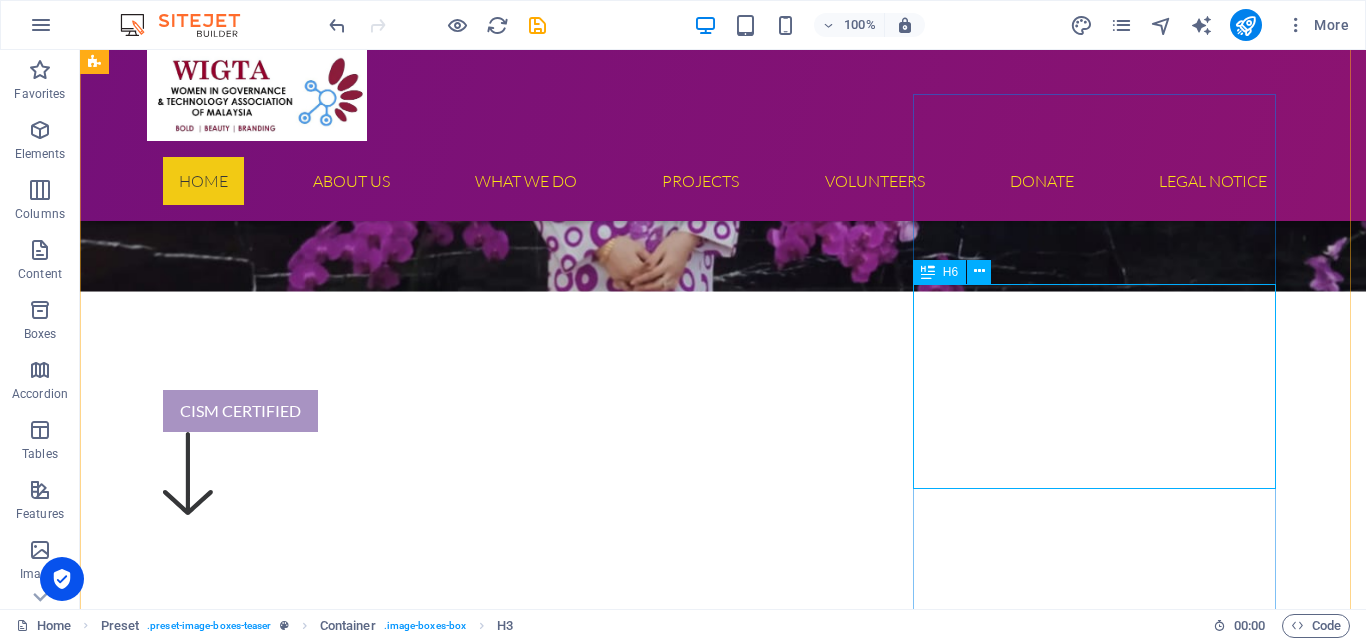 click on "In partnership with CyberSG TIG Collaboration Centre, we’re excited to be launching cohort two of the CyberBoost Build Program!" at bounding box center [656, 3702] 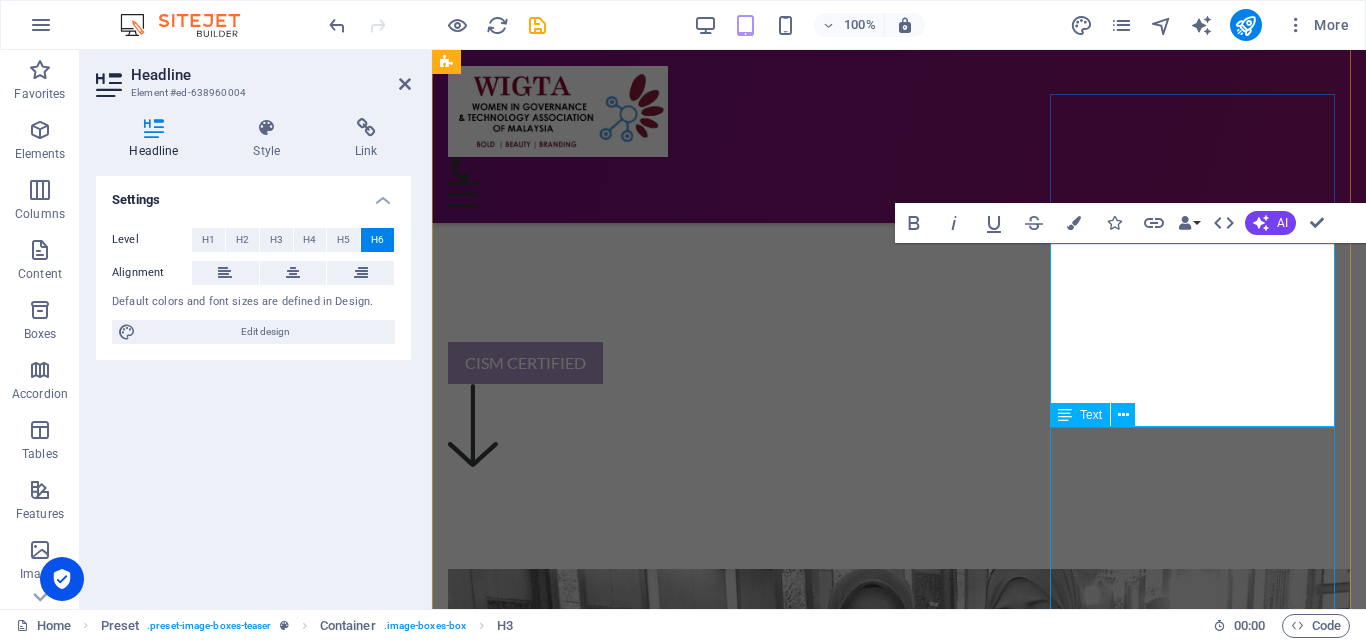 scroll, scrollTop: 662, scrollLeft: 0, axis: vertical 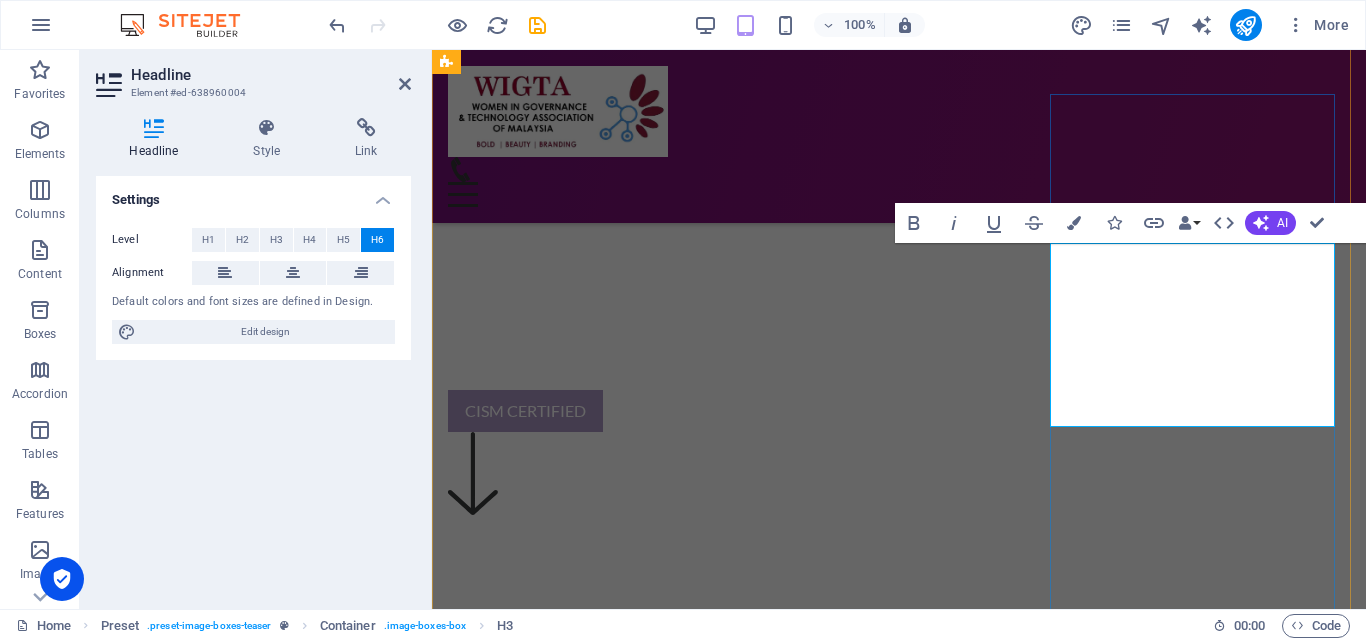 click on "In partnership with CyberSG TIG Collaboration Centre, we’re excited to be launching cohort two of the CyberBoost Build Program!" at bounding box center [899, 3250] 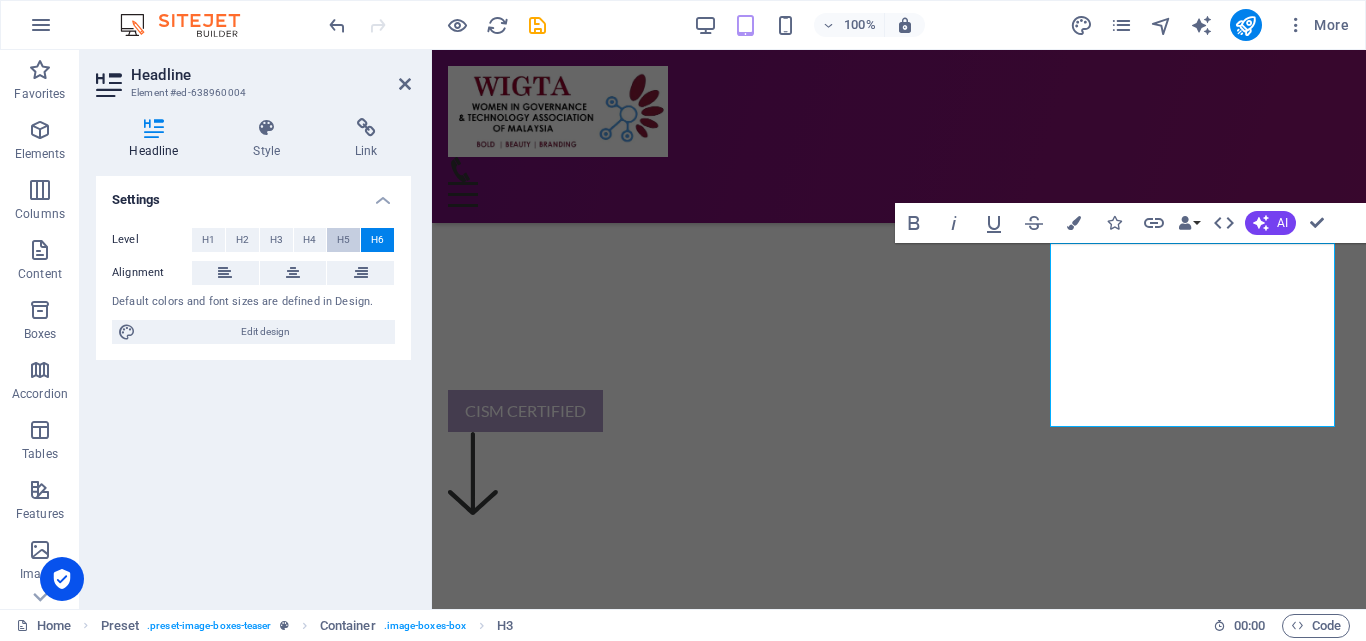 click on "H5" at bounding box center [343, 240] 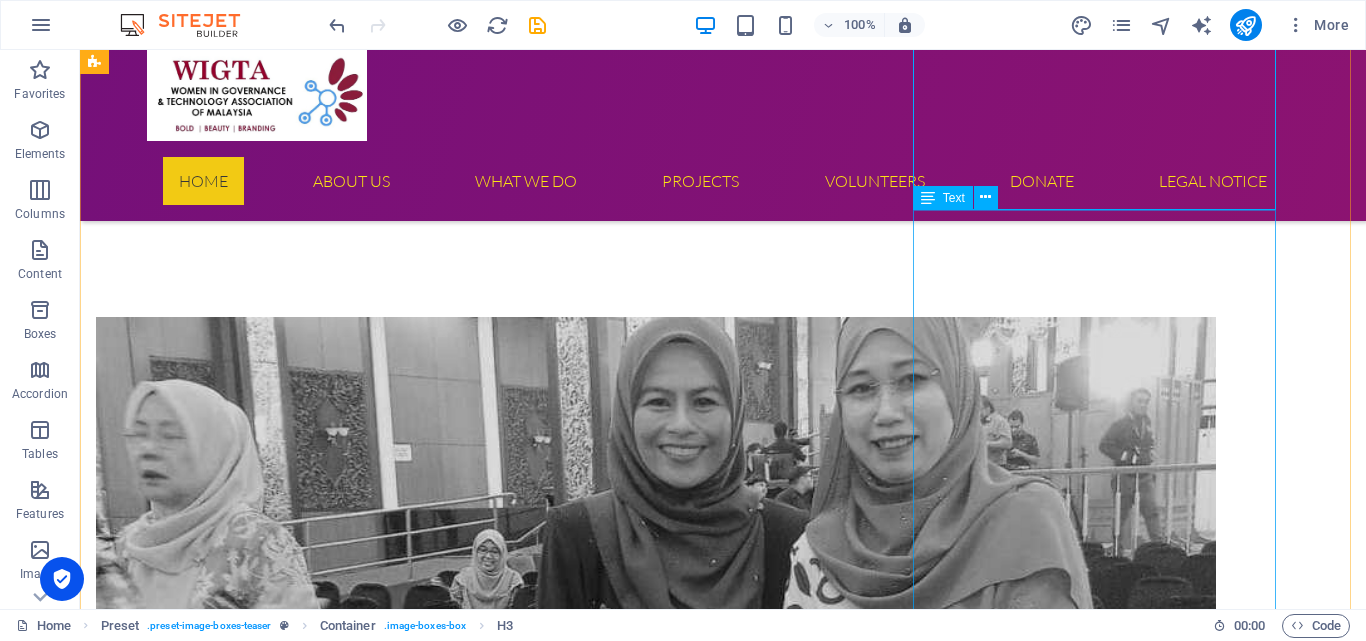 scroll, scrollTop: 810, scrollLeft: 0, axis: vertical 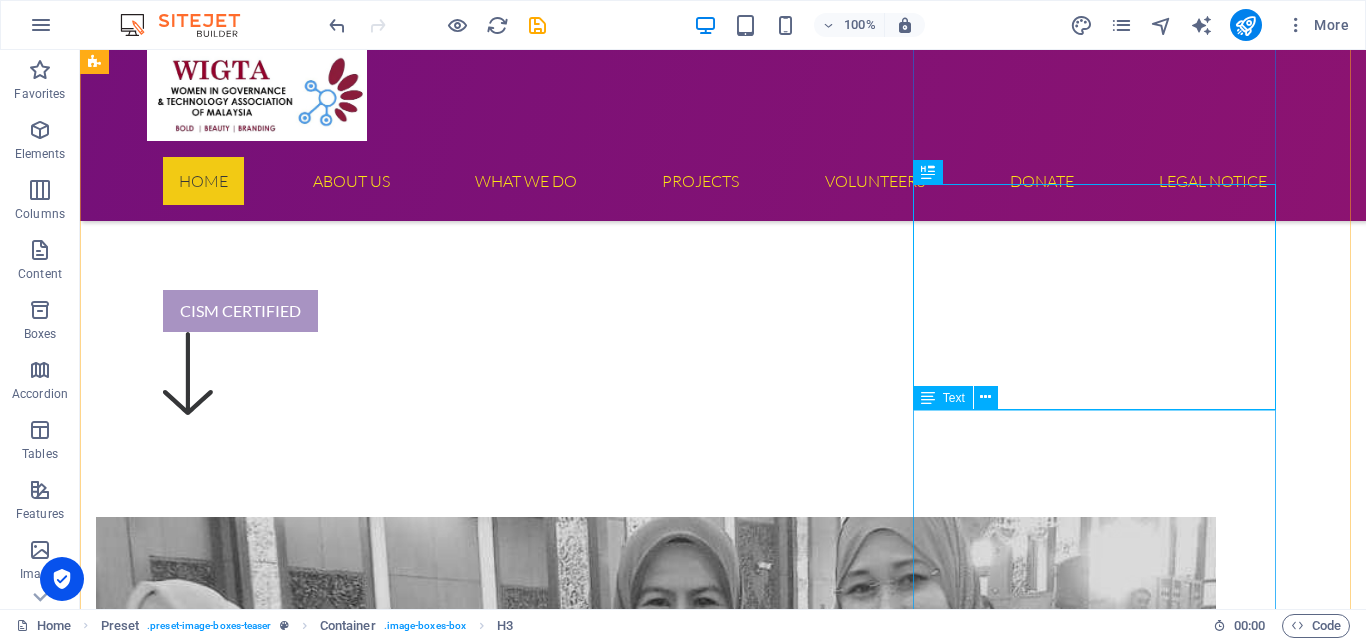 click on "Apply and unlock the support you need to grow with confidence: ✅ 1:1 Mentorship — Get hands-on guidance from top industry mentors to refine your strategy and scale smarter. ✅ PMF Validation — Work directly with CISOs and end-users to shape a solution the market actually wants. ✅ High-Impact Networking — Connect with cybersecurity execs, innovation leaders & corporate partners. ✅ Real-World Insights — Stay ahead of trends with exclusive access to expert workshops and panels. 📢 If you're building in cyber, this is the program that gets you further, faster." at bounding box center (656, 3802) 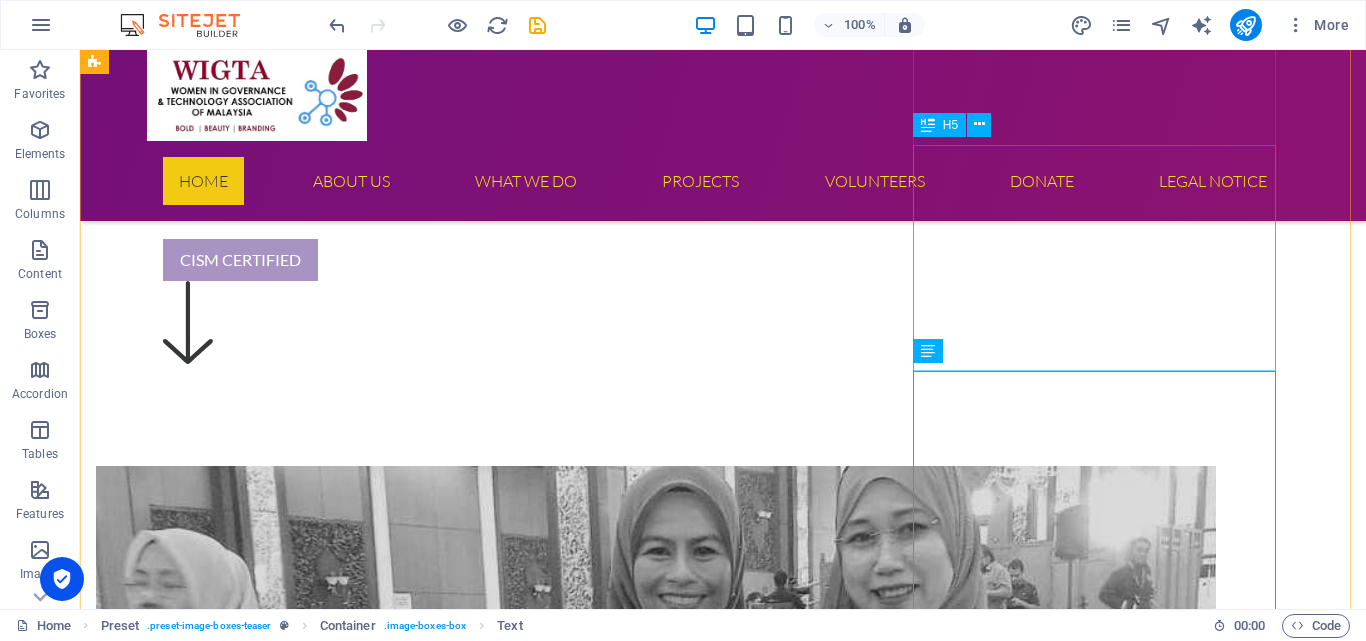 scroll, scrollTop: 857, scrollLeft: 0, axis: vertical 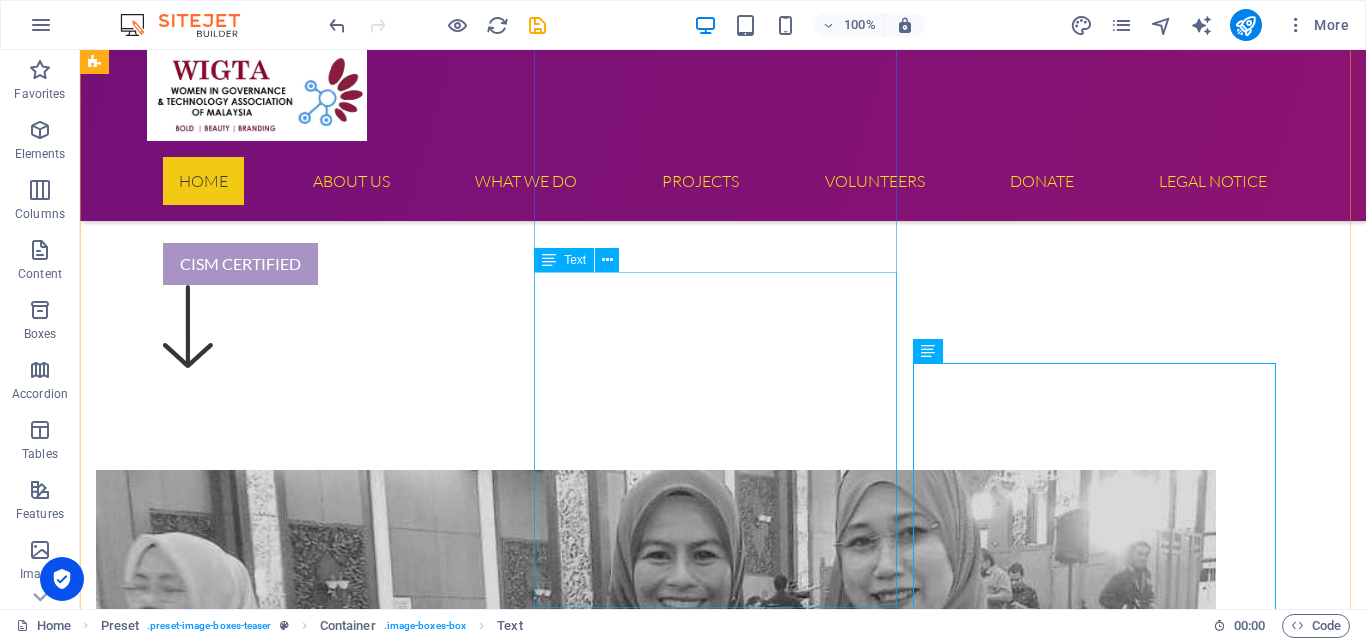click on "Once again WIGTA as Support Partner is thrilled to support this year upcoming event. We bring you The ASEAN FINANCE INNOVATION SUMMIT 2025 by CT EVENT ASIA. The event was held on the [DATE]-[DATE] at [GEOGRAPHIC_DATA] is organized by CT EVENT ASIA. The two days of transformative discussions has gathered 50+ finance leaders and shared real-world solutions to help the finance professional and industry thrive in [DATE] evolving landscape." at bounding box center [656, 2732] 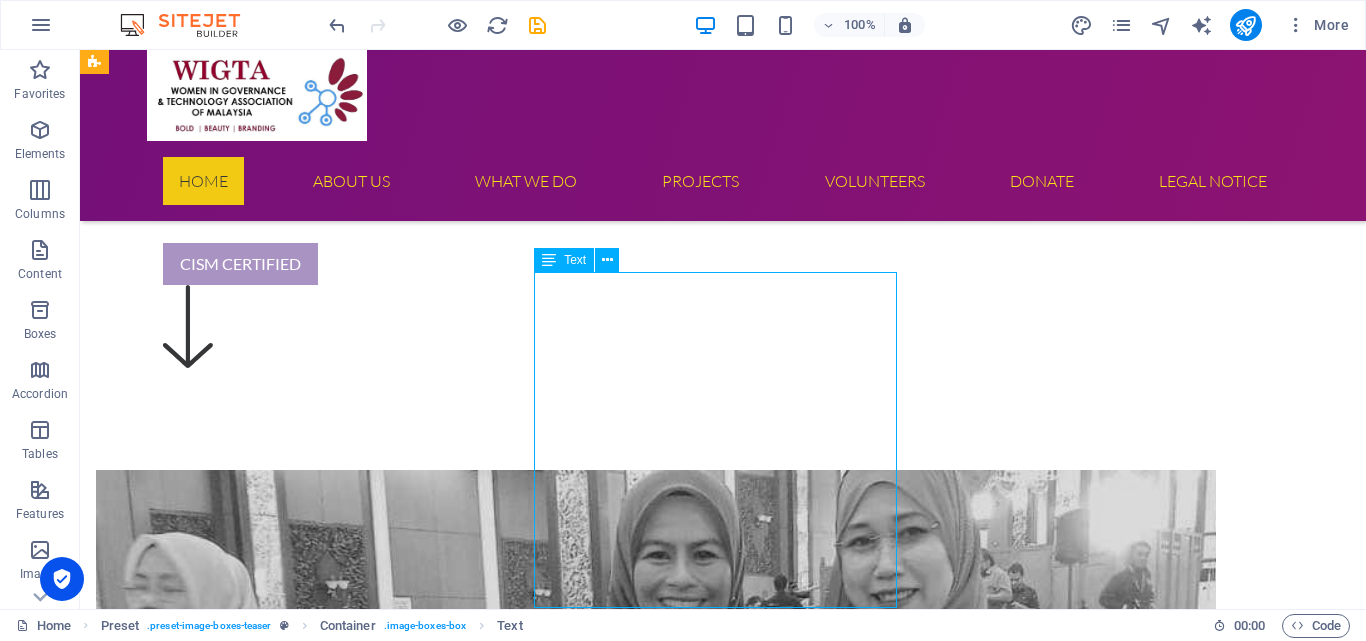 click on "Once again WIGTA as Support Partner is thrilled to support this year upcoming event. We bring you The ASEAN FINANCE INNOVATION SUMMIT 2025 by CT EVENT ASIA. The event was held on the [DATE]-[DATE] at [GEOGRAPHIC_DATA] is organized by CT EVENT ASIA. The two days of transformative discussions has gathered 50+ finance leaders and shared real-world solutions to help the finance professional and industry thrive in [DATE] evolving landscape." at bounding box center (656, 2732) 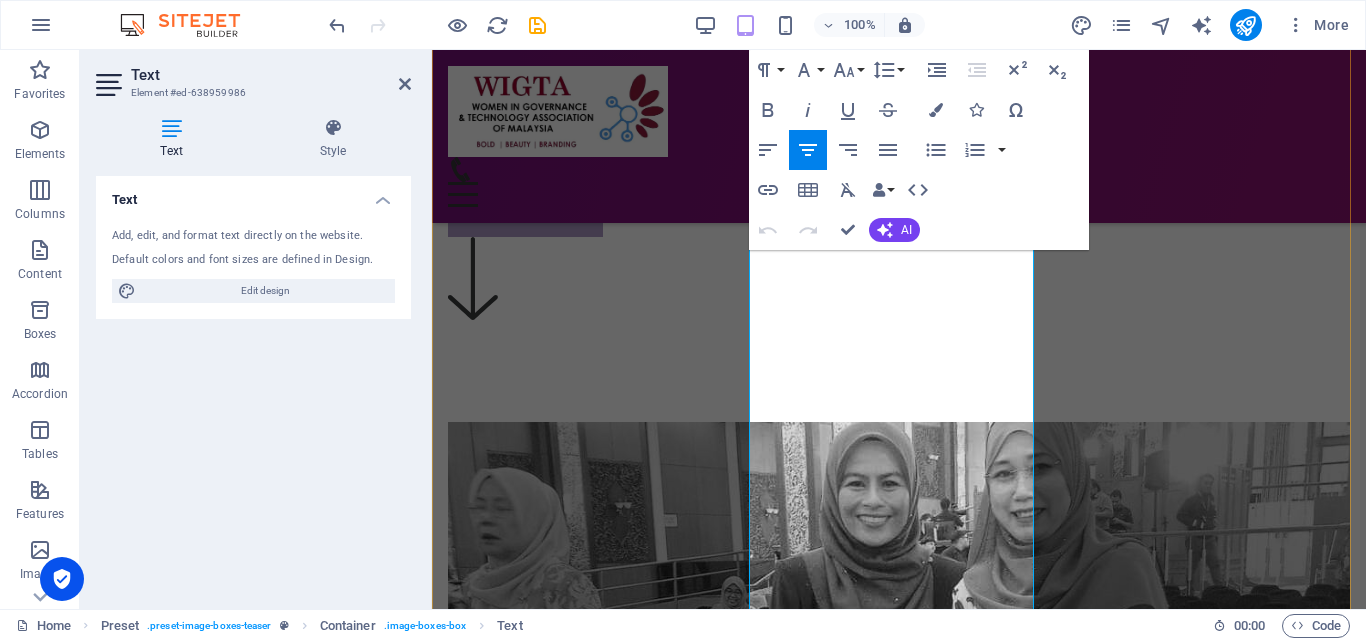 scroll, scrollTop: 809, scrollLeft: 0, axis: vertical 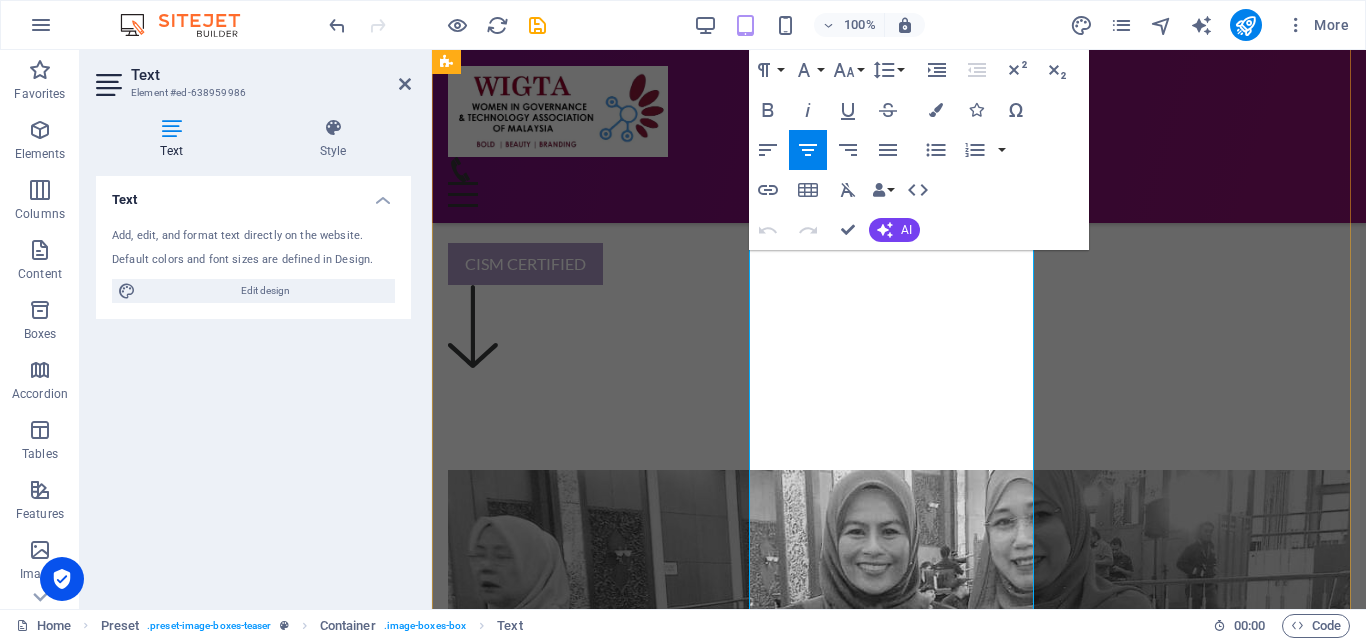 click on "Once again WIGTA as Support Partner is thrilled to support this year upcoming event. We bring you The ASEAN FINANCE INNOVATION SUMMIT 2025 by CT EVENT ASIA." at bounding box center (899, 2230) 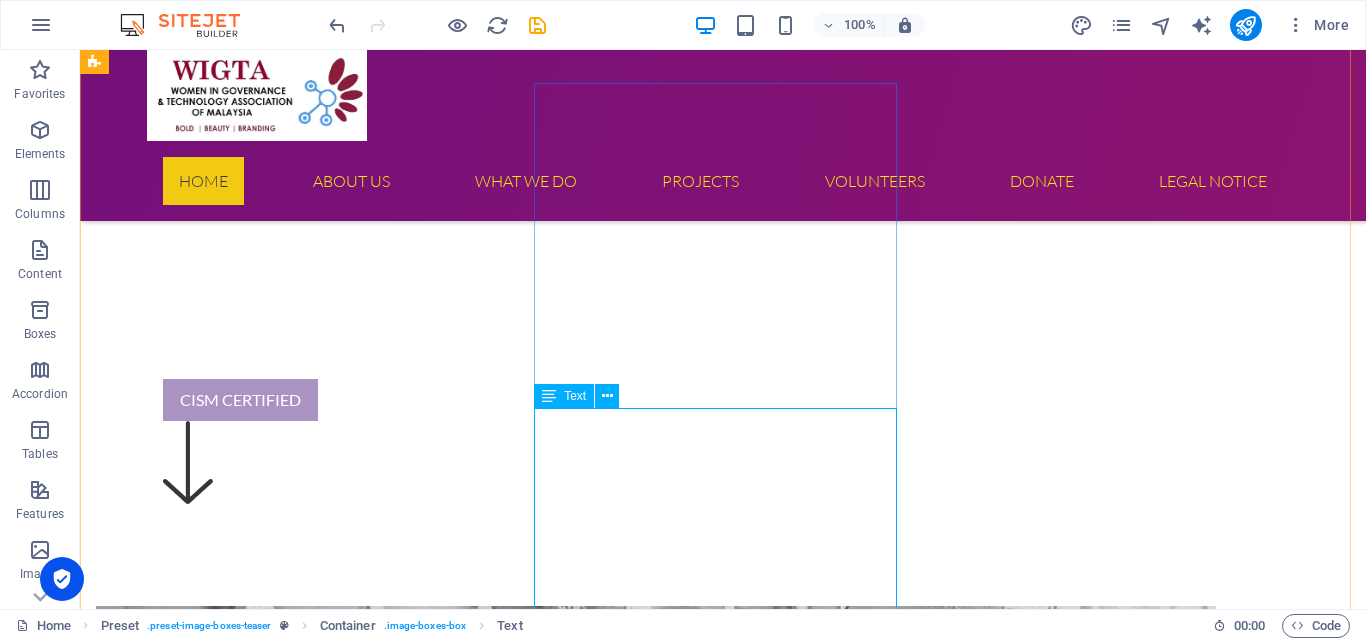 scroll, scrollTop: 821, scrollLeft: 0, axis: vertical 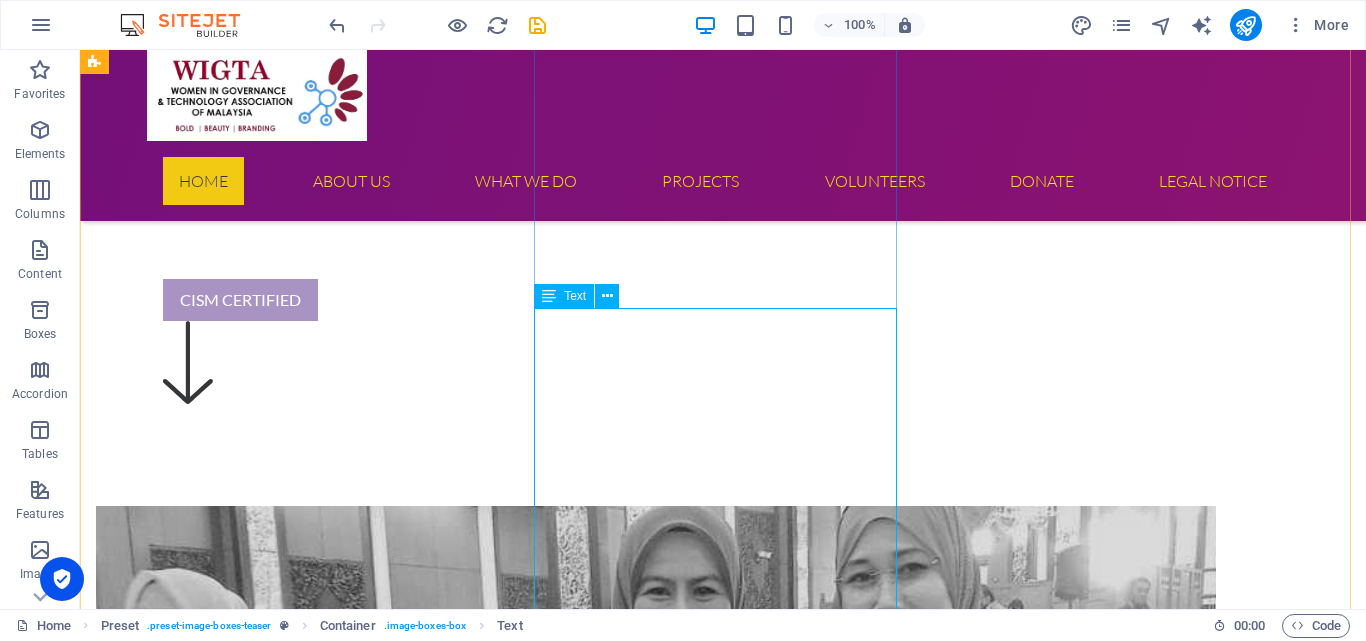 click on "Once again WIGTA as Support Partner is thrilled to support this year upcoming event. We bring you The ASEAN FINANCE INNOVATION SUMMIT 2025 by CT EVENT ASIA. The event was held on the [DATE]-[DATE] at [GEOGRAPHIC_DATA] is organized by CT EVENT ASIA. The two days of transformative discussions has gathered 50+ finance leaders and shared real-world solutions to help the finance professional and industry thrive in [DATE] evolving landscape." at bounding box center [656, 2792] 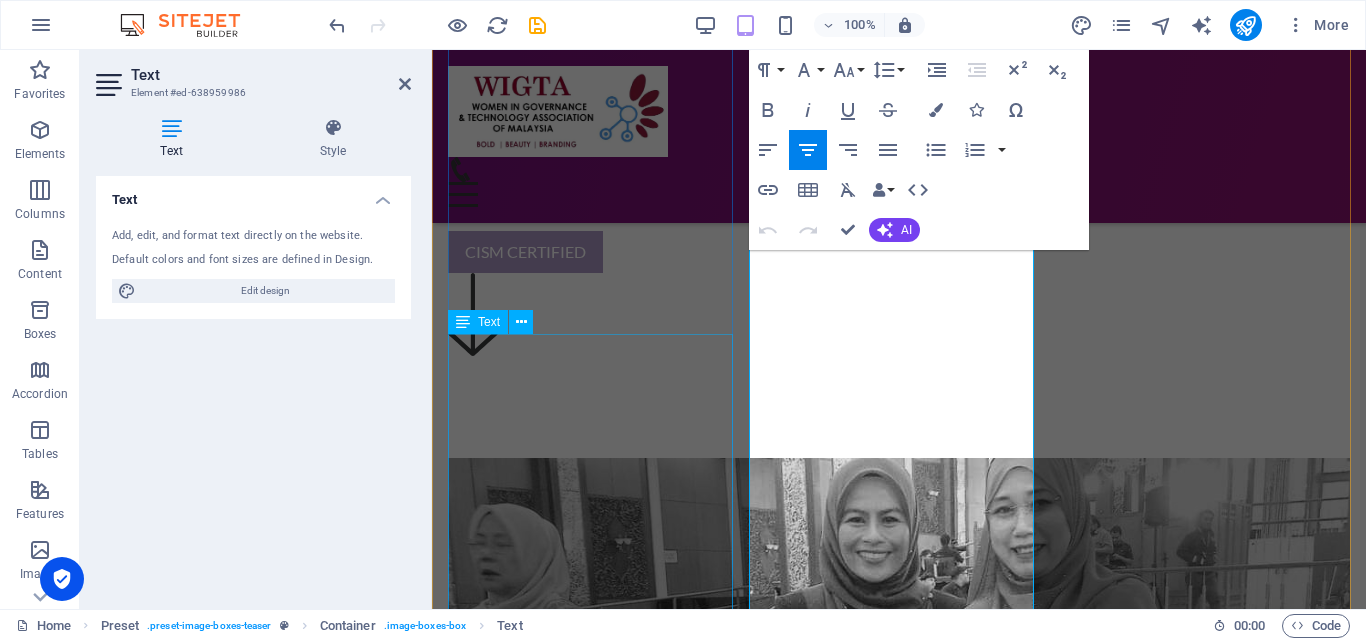 scroll, scrollTop: 773, scrollLeft: 0, axis: vertical 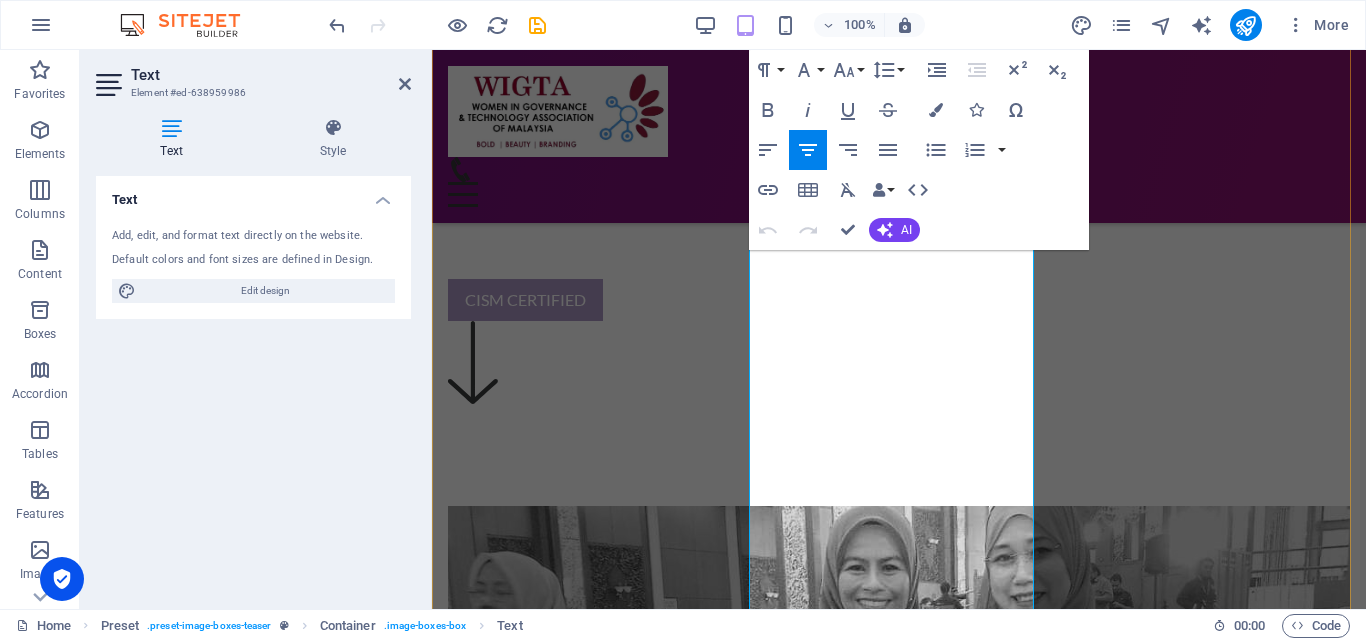 click on "Once again WIGTA as Support Partner is thrilled to support this year upcoming event. We bring you The ASEAN FINANCE INNOVATION SUMMIT 2025 by CT EVENT ASIA. The event was held on the [DATE]-[DATE] at [GEOGRAPHIC_DATA] is organized by CT EVENT ASIA. The two days of transformative discussions has gathered 50+ finance leaders and shared real-world solutions to help the finance professional and industry thrive in [DATE] evolving landscape." at bounding box center (899, 2314) 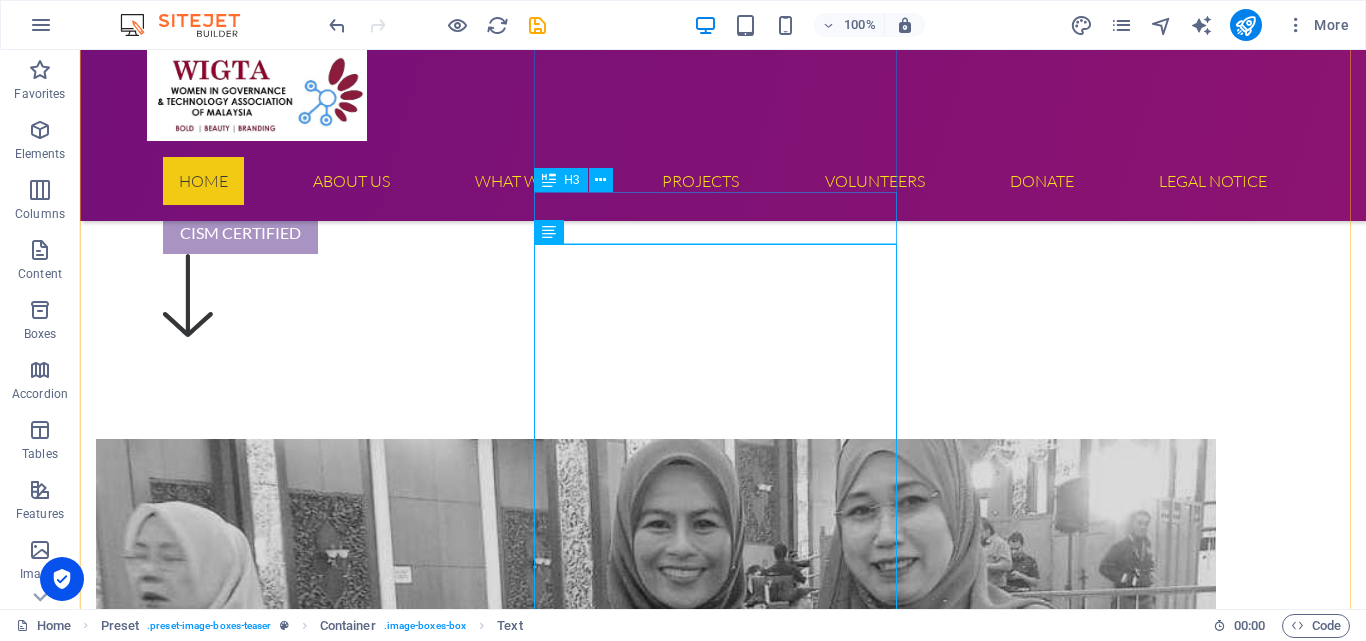 scroll, scrollTop: 885, scrollLeft: 0, axis: vertical 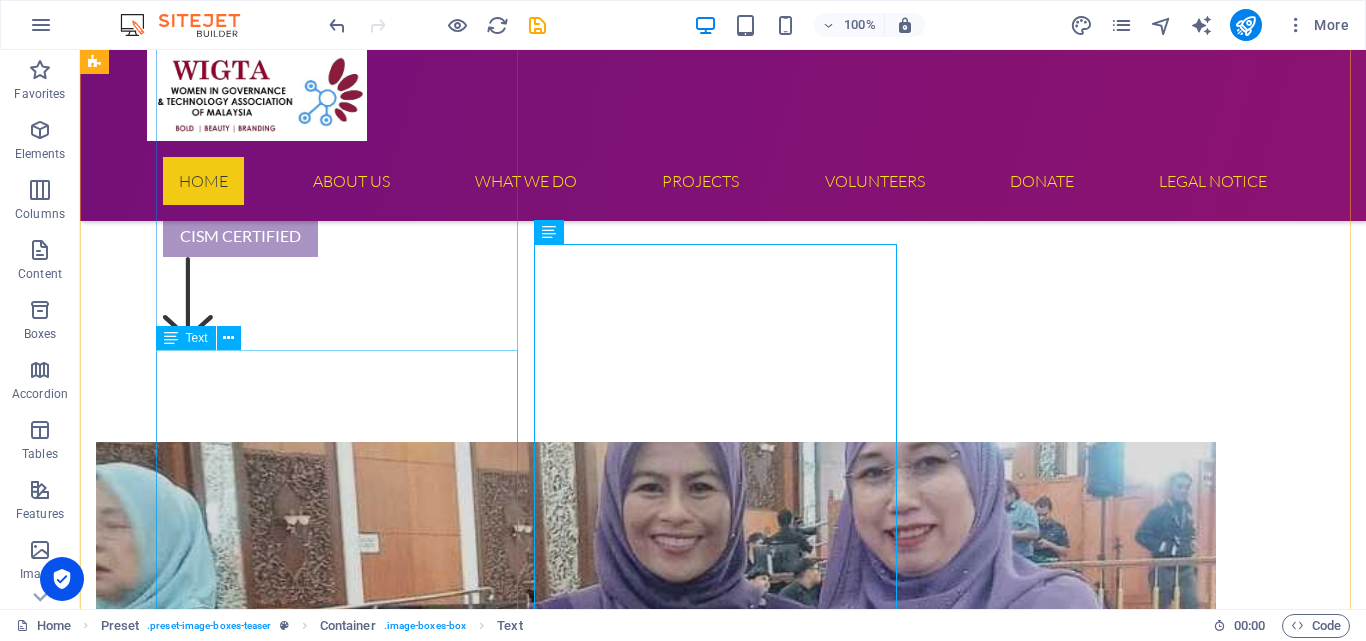 click on "Ybrs [PERSON_NAME], President and Founder was specially invited to attend the forum which was held on the [DATE] at Parliament of [GEOGRAPHIC_DATA]. The event is organized by the Parliament of Malaysia in conjunction of World [DATE] celebration in [GEOGRAPHIC_DATA]." at bounding box center (656, 1479) 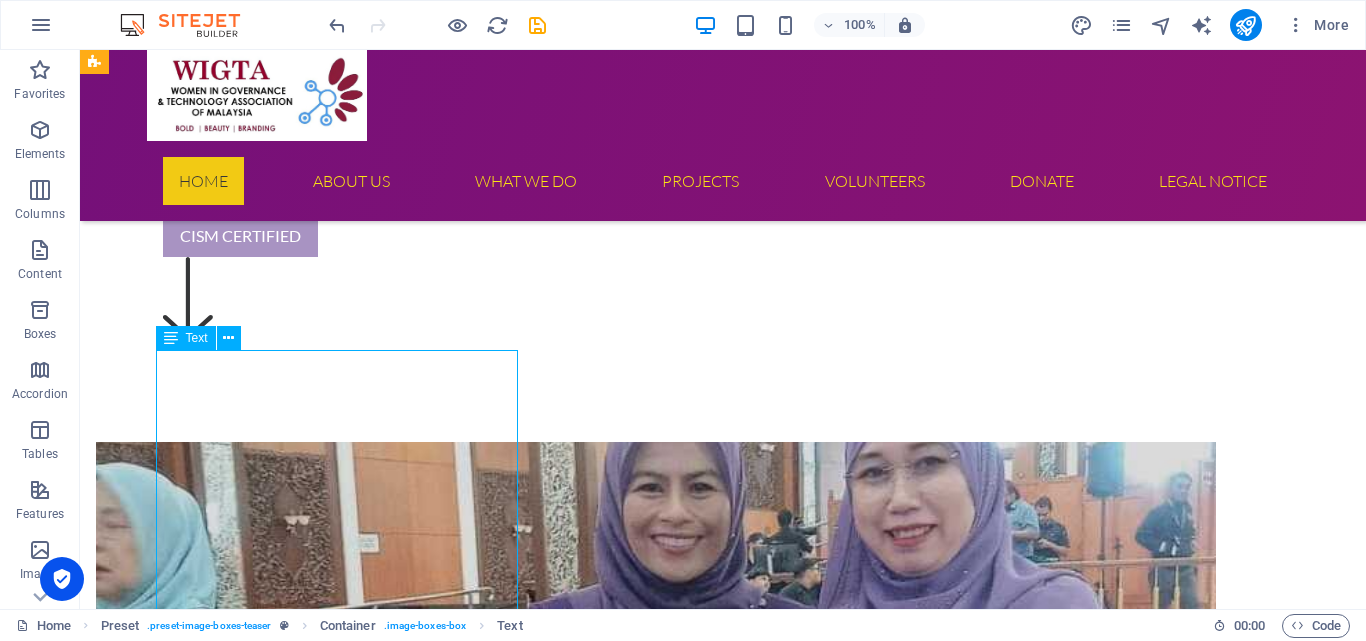 click on "Ybrs [PERSON_NAME], President and Founder was specially invited to attend the forum which was held on the [DATE] at Parliament of [GEOGRAPHIC_DATA]. The event is organized by the Parliament of Malaysia in conjunction of World [DATE] celebration in [GEOGRAPHIC_DATA]." at bounding box center (656, 1479) 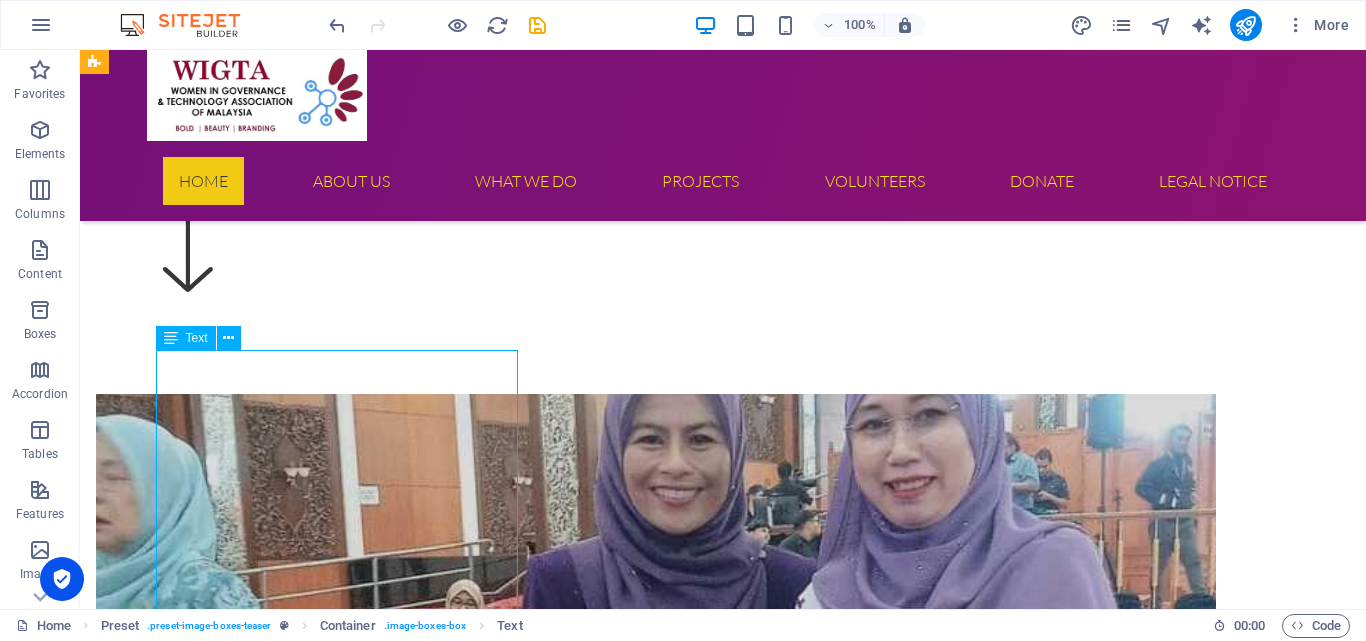 scroll, scrollTop: 837, scrollLeft: 0, axis: vertical 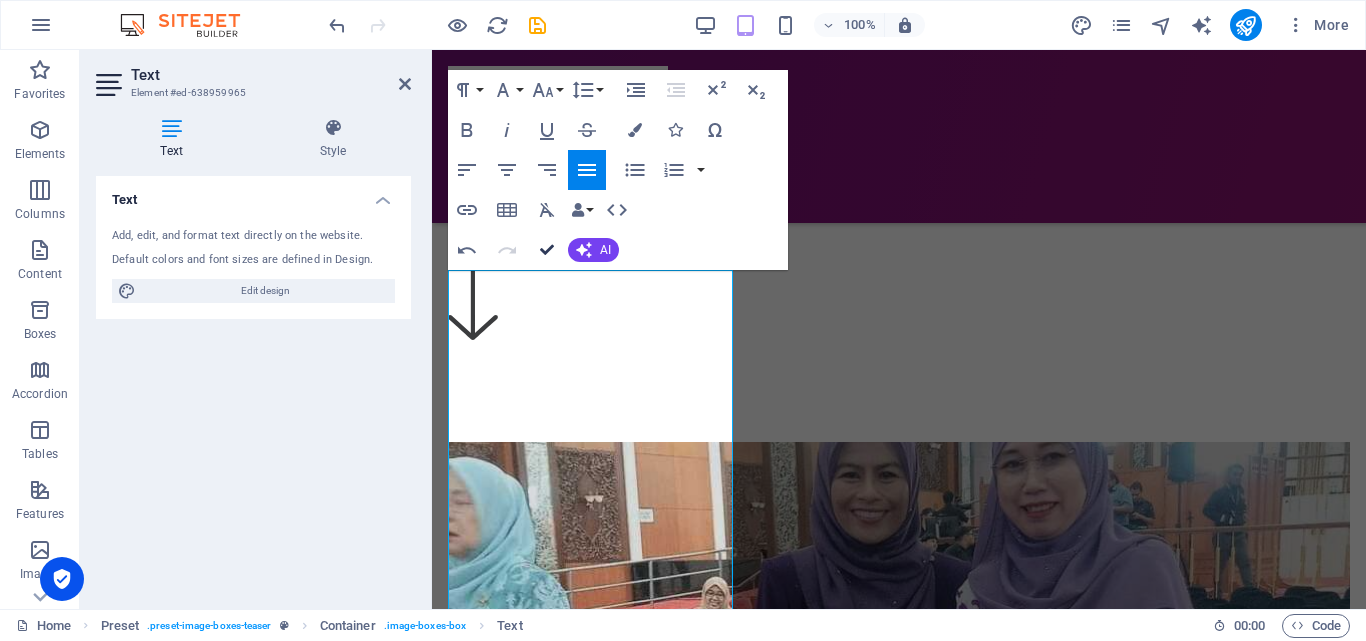 drag, startPoint x: 550, startPoint y: 246, endPoint x: 520, endPoint y: 207, distance: 49.20366 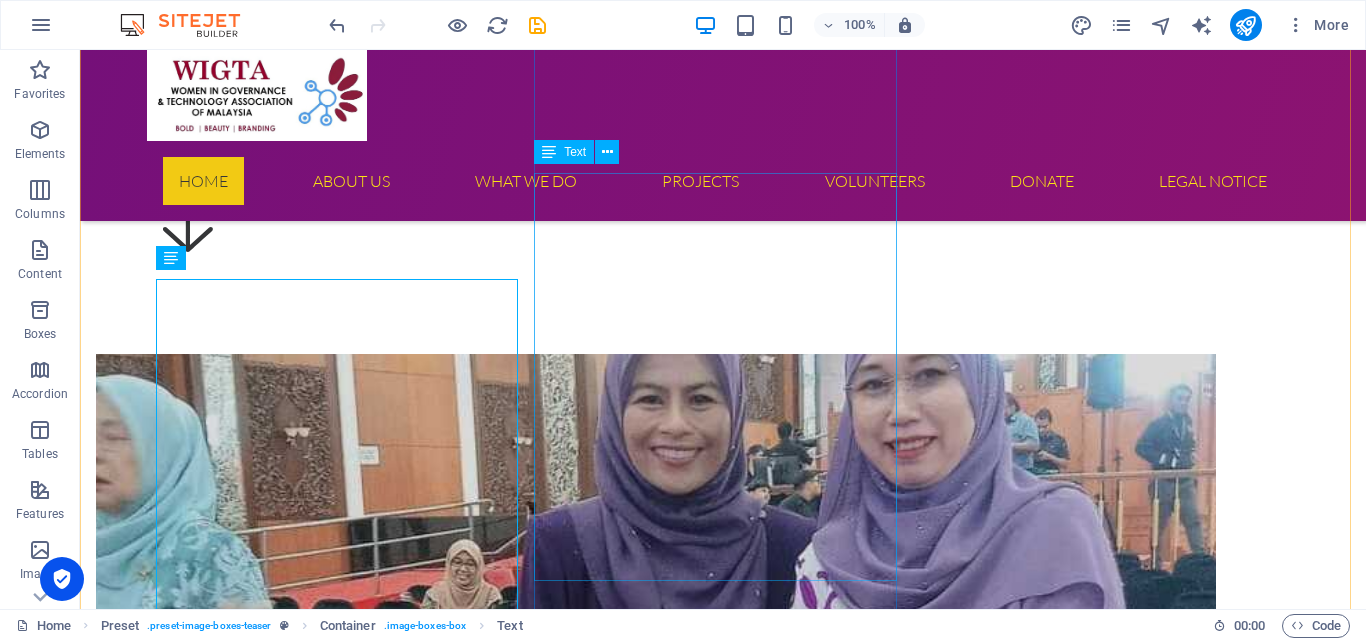 scroll, scrollTop: 965, scrollLeft: 0, axis: vertical 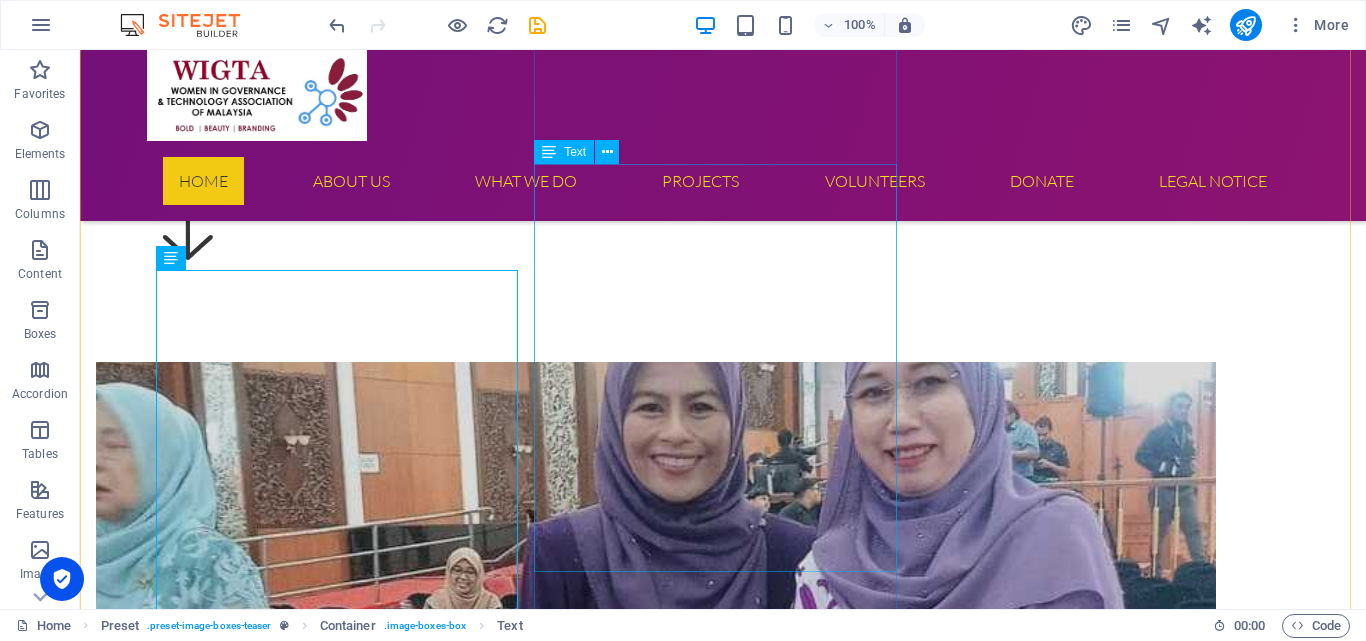 click on "Once again WIGTA as Support Partner is thrilled to support this year upcoming event. We bring you The ASEAN FINANCE INNOVATION SUMMIT 2025 by CT EVENT ASIA. The event was held on the [DATE]-[DATE] at [GEOGRAPHIC_DATA] is organized by CT EVENT ASIA. The two days of transformative discussions has gathered 50+ finance leaders and shared real-world solutions to help the finance professional and industry thrive in [DATE] evolving landscape." at bounding box center (656, 2708) 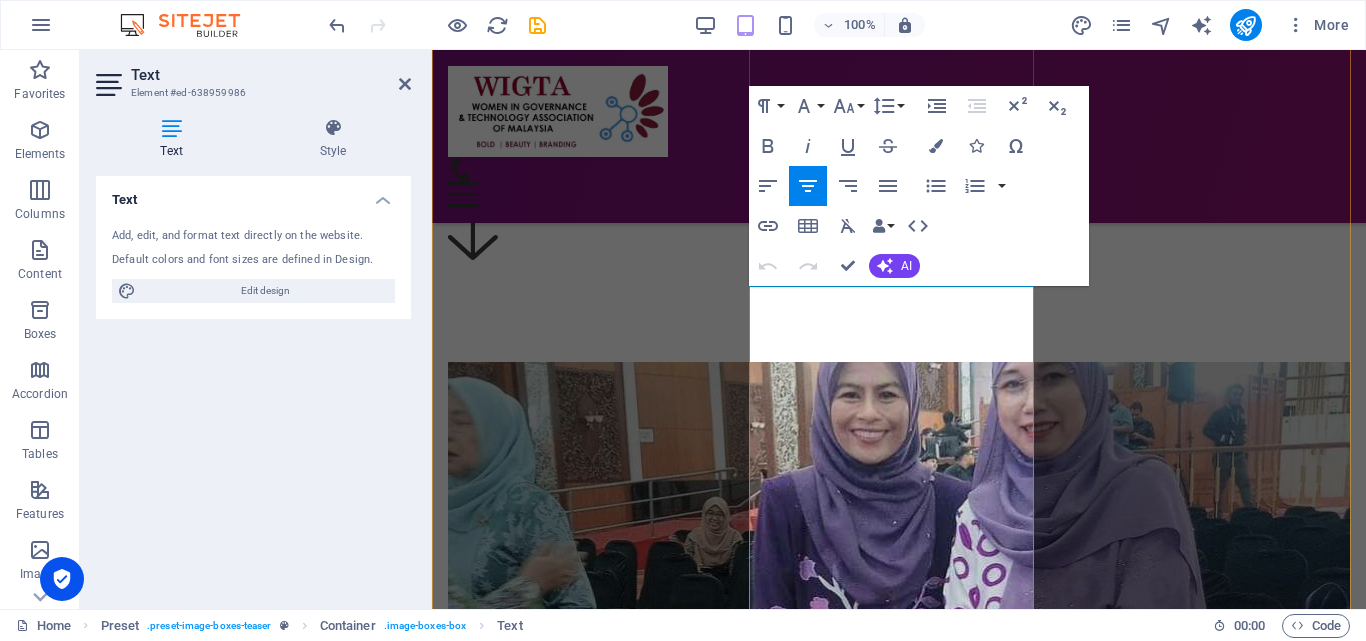 scroll, scrollTop: 717, scrollLeft: 0, axis: vertical 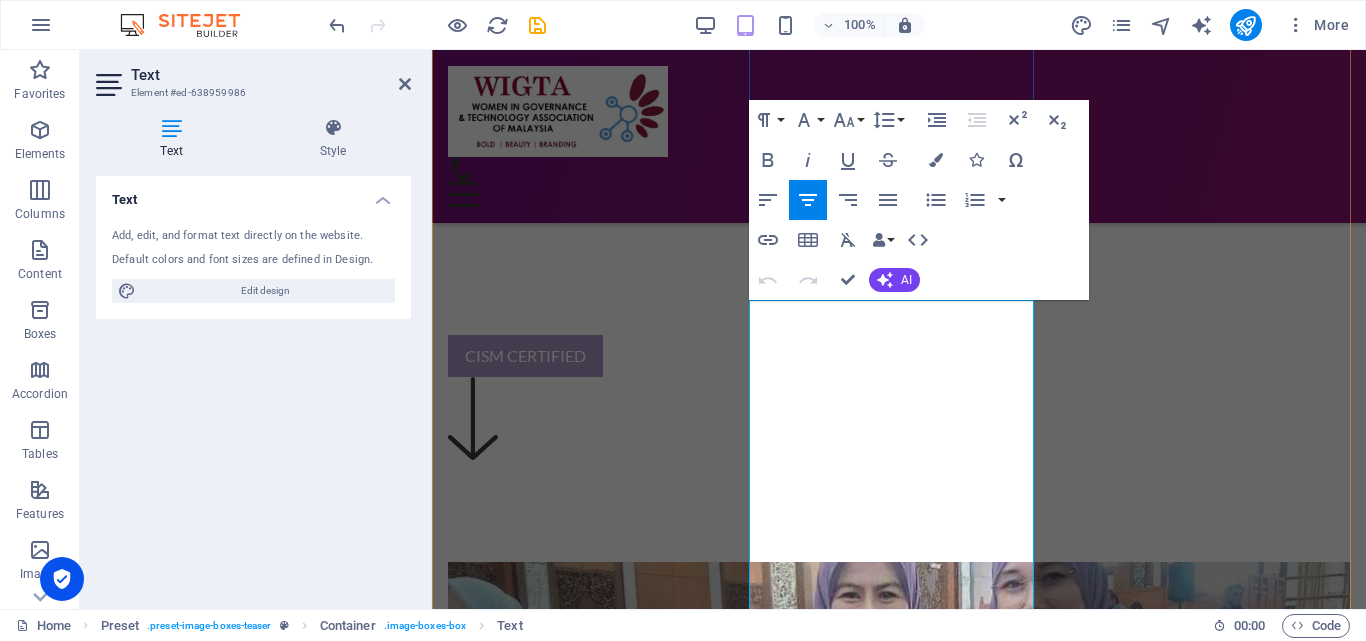 click on "Once again WIGTA as Support Partner is thrilled to support this year upcoming event. We bring you The ASEAN FINANCE INNOVATION SUMMIT 2025 by CT EVENT ASIA." at bounding box center [899, 2442] 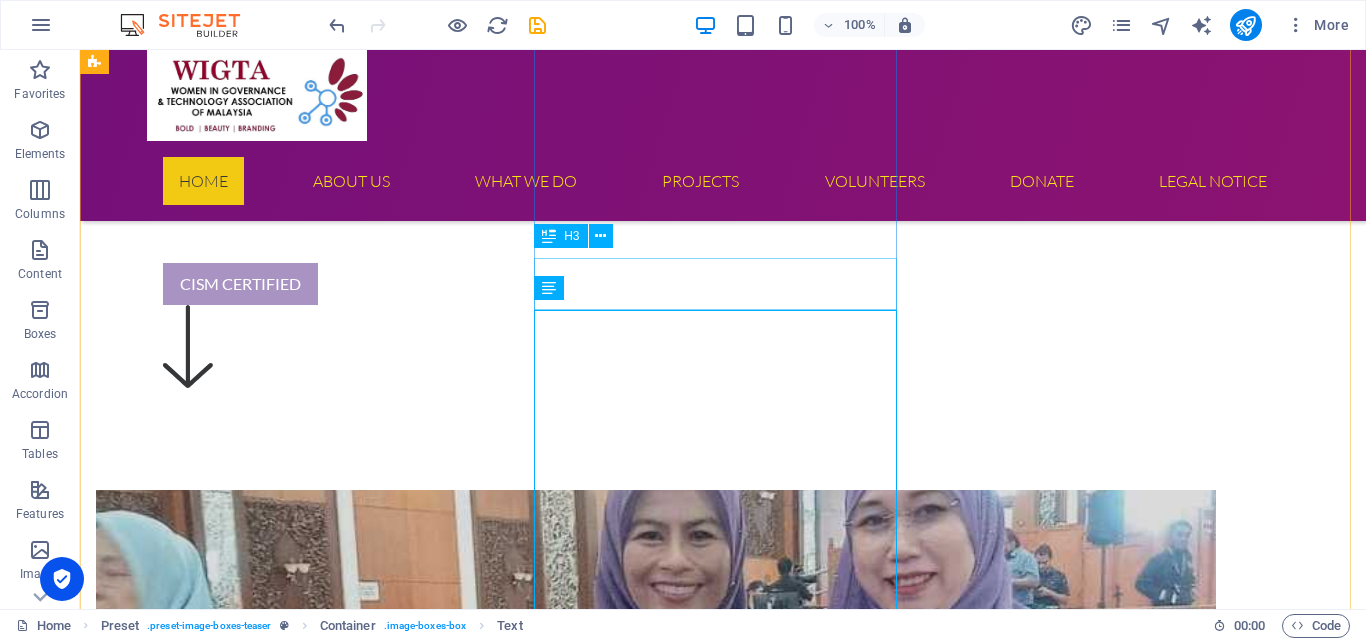 scroll, scrollTop: 829, scrollLeft: 0, axis: vertical 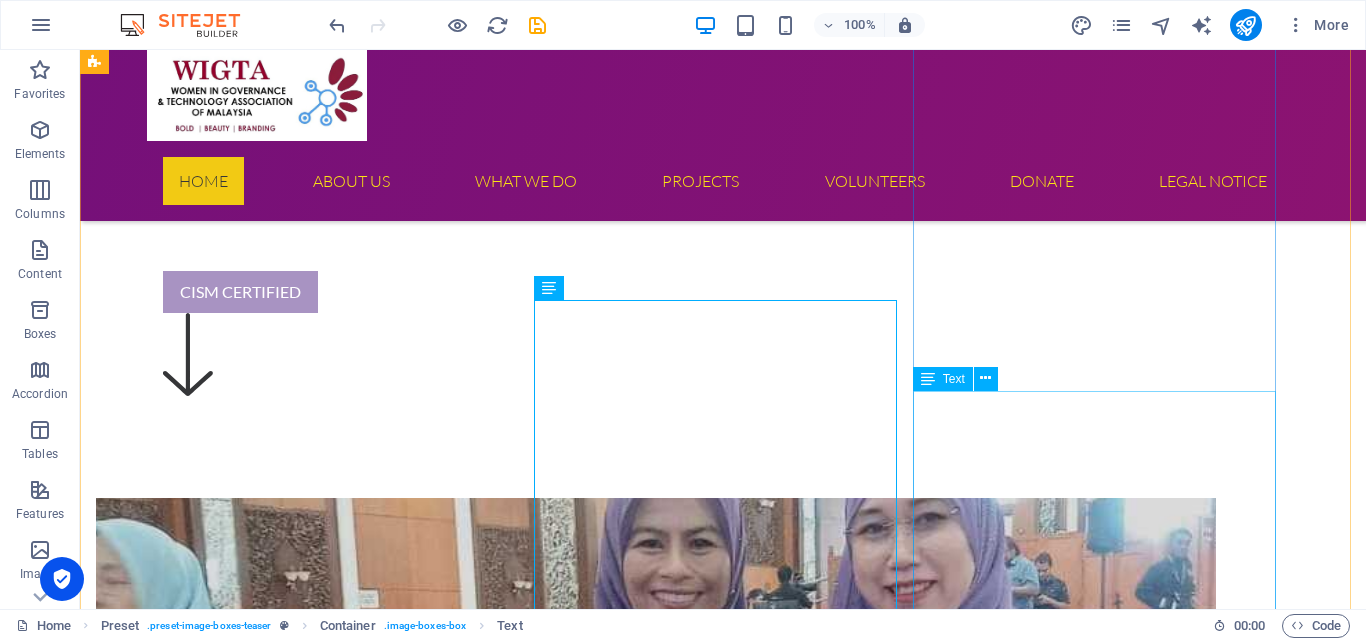 click on "Apply and unlock the support you need to grow with confidence: ✅ 1:1 Mentorship — Get hands-on guidance from top industry mentors to refine your strategy and scale smarter. ✅ PMF Validation — Work directly with CISOs and end-users to shape a solution the market actually wants. ✅ High-Impact Networking — Connect with cybersecurity execs, innovation leaders & corporate partners. ✅ Real-World Insights — Stay ahead of trends with exclusive access to expert workshops and panels. 📢 If you're building in cyber, this is the program that gets you further, faster." at bounding box center [656, 3939] 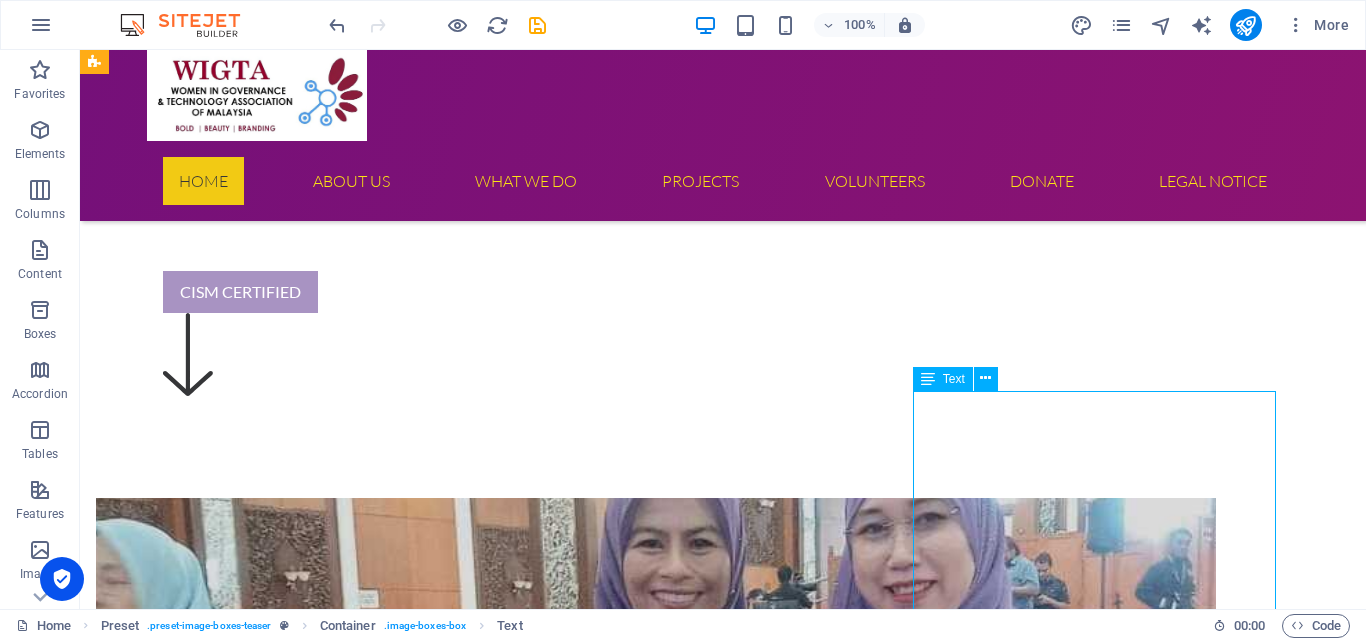 click on "Apply and unlock the support you need to grow with confidence: ✅ 1:1 Mentorship — Get hands-on guidance from top industry mentors to refine your strategy and scale smarter. ✅ PMF Validation — Work directly with CISOs and end-users to shape a solution the market actually wants. ✅ High-Impact Networking — Connect with cybersecurity execs, innovation leaders & corporate partners. ✅ Real-World Insights — Stay ahead of trends with exclusive access to expert workshops and panels. 📢 If you're building in cyber, this is the program that gets you further, faster." at bounding box center (656, 3939) 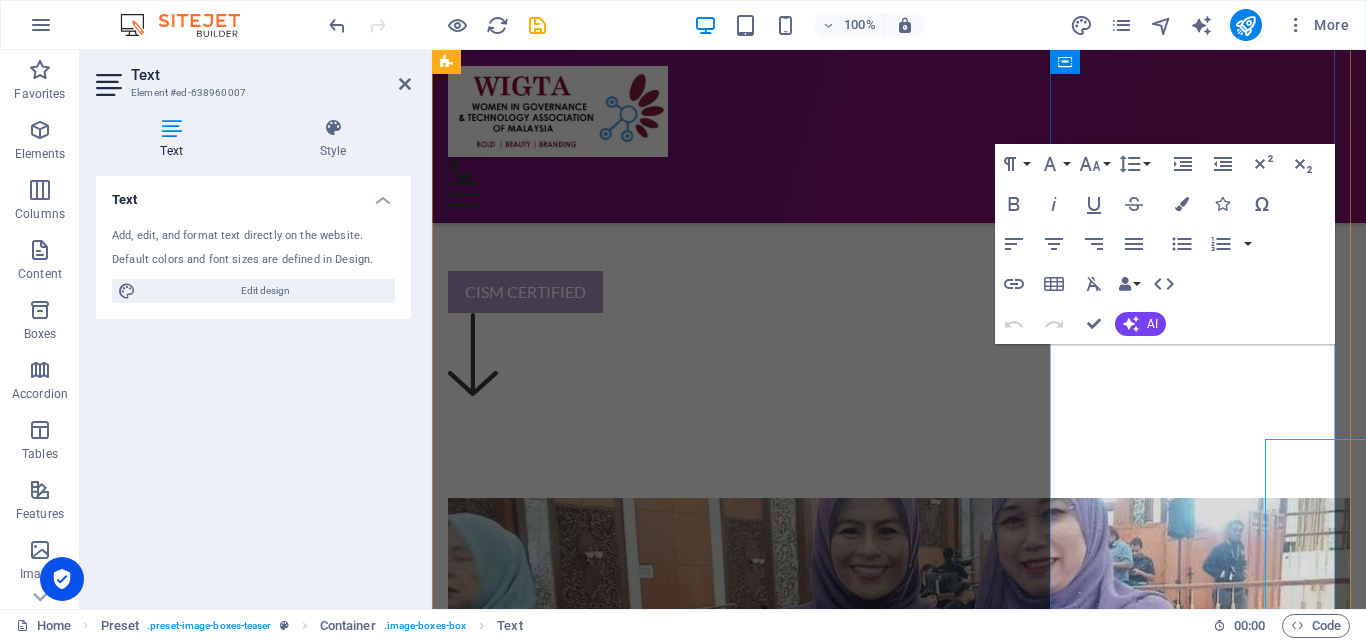 scroll, scrollTop: 781, scrollLeft: 0, axis: vertical 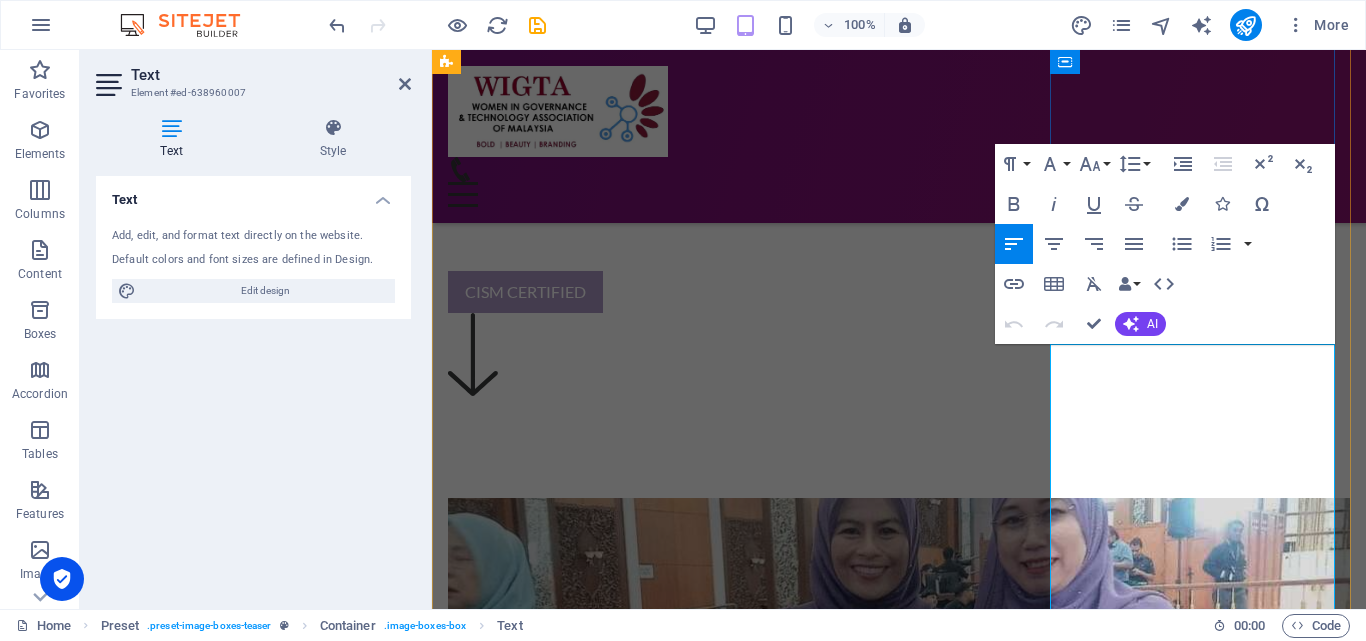click on "Apply and unlock the support you need to grow with confidence:" at bounding box center (899, 3378) 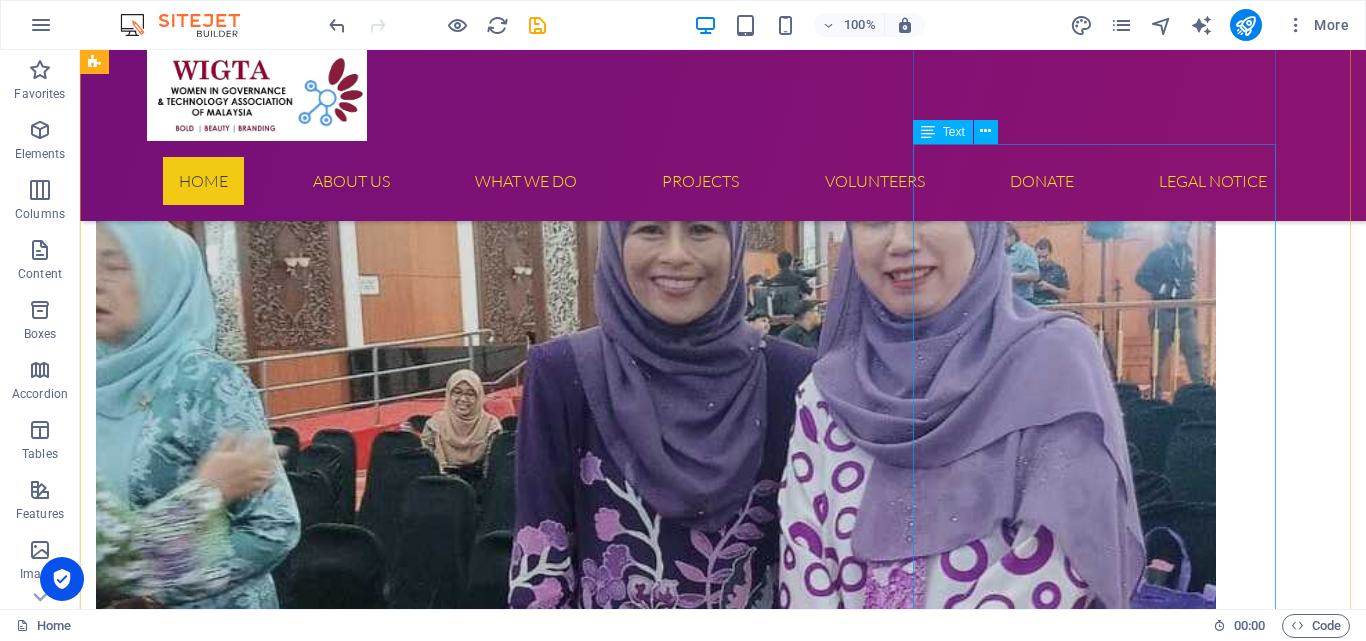 scroll, scrollTop: 1176, scrollLeft: 0, axis: vertical 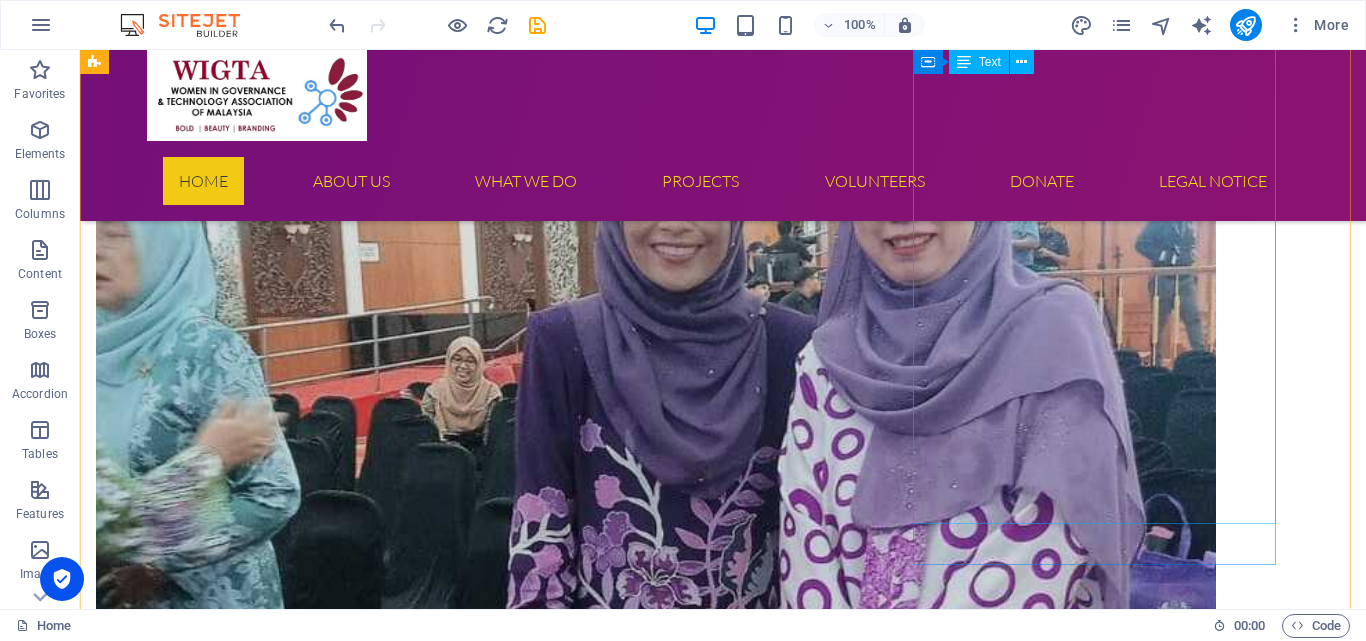 click on "Apply and unlock the support you need to grow with confidence: ✅ 1:1 Mentorship — Get hands-on guidance from top industry mentors to refine your strategy and scale smarter. ✅ PMF Validation — Work directly with CISOs and end-users to shape a solution the market actually wants. ✅ High-Impact Networking — Connect with cybersecurity execs, innovation leaders & corporate partners. ✅ Real-World Insights — Stay ahead of trends with exclusive access to expert workshops and panels. 📢 If you're building in cyber, this is the program that gets you further, faster." at bounding box center (656, 3604) 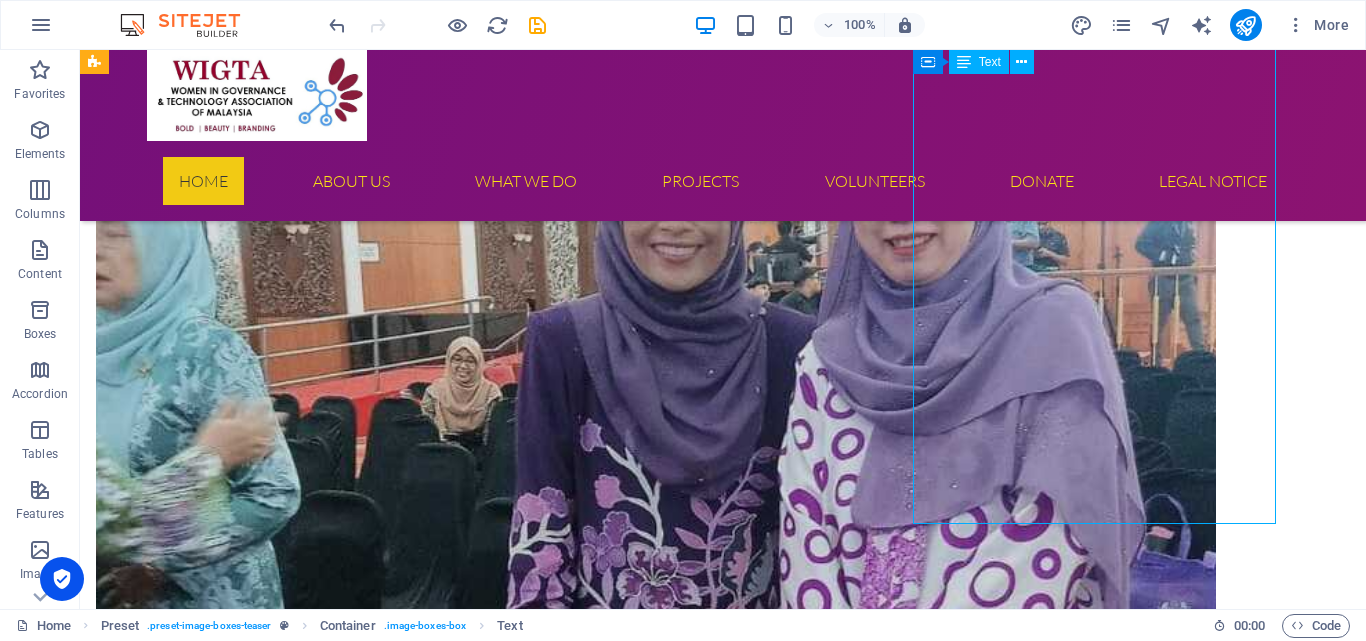 click on "Apply and unlock the support you need to grow with confidence: ✅ 1:1 Mentorship — Get hands-on guidance from top industry mentors to refine your strategy and scale smarter. ✅ PMF Validation — Work directly with CISOs and end-users to shape a solution the market actually wants. ✅ High-Impact Networking — Connect with cybersecurity execs, innovation leaders & corporate partners. ✅ Real-World Insights — Stay ahead of trends with exclusive access to expert workshops and panels. 📢 If you're building in cyber, this is the program that gets you further, faster." at bounding box center (656, 3604) 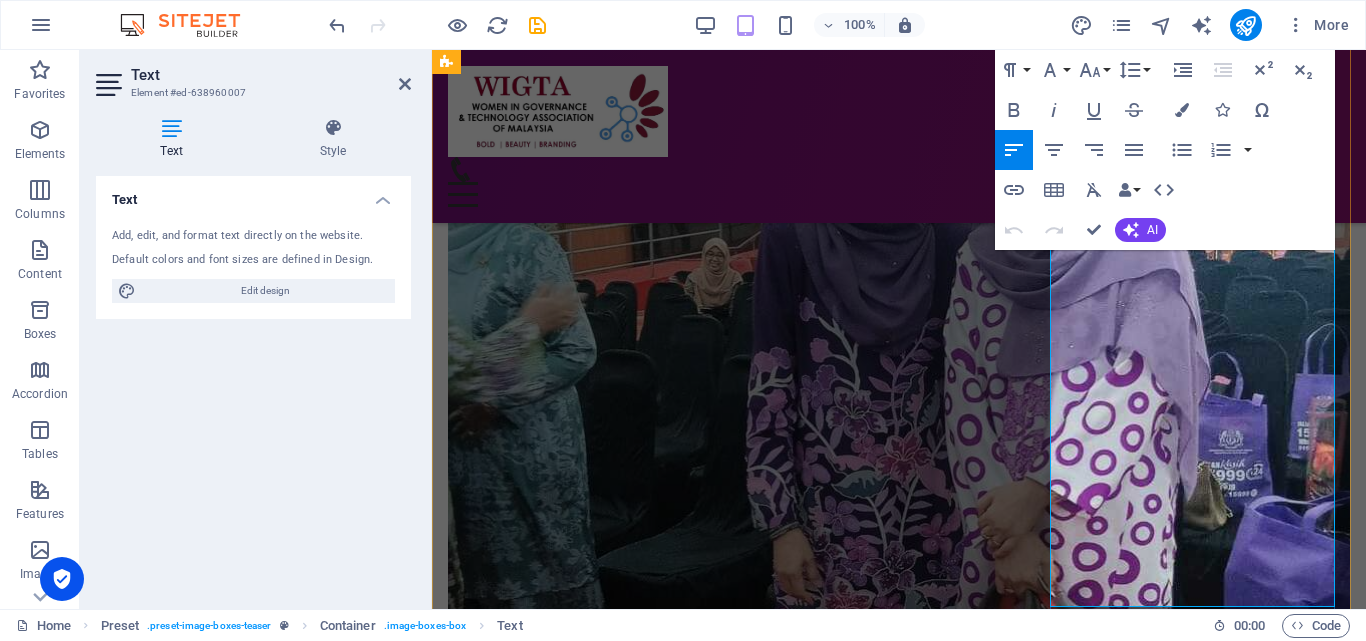 scroll, scrollTop: 1070, scrollLeft: 0, axis: vertical 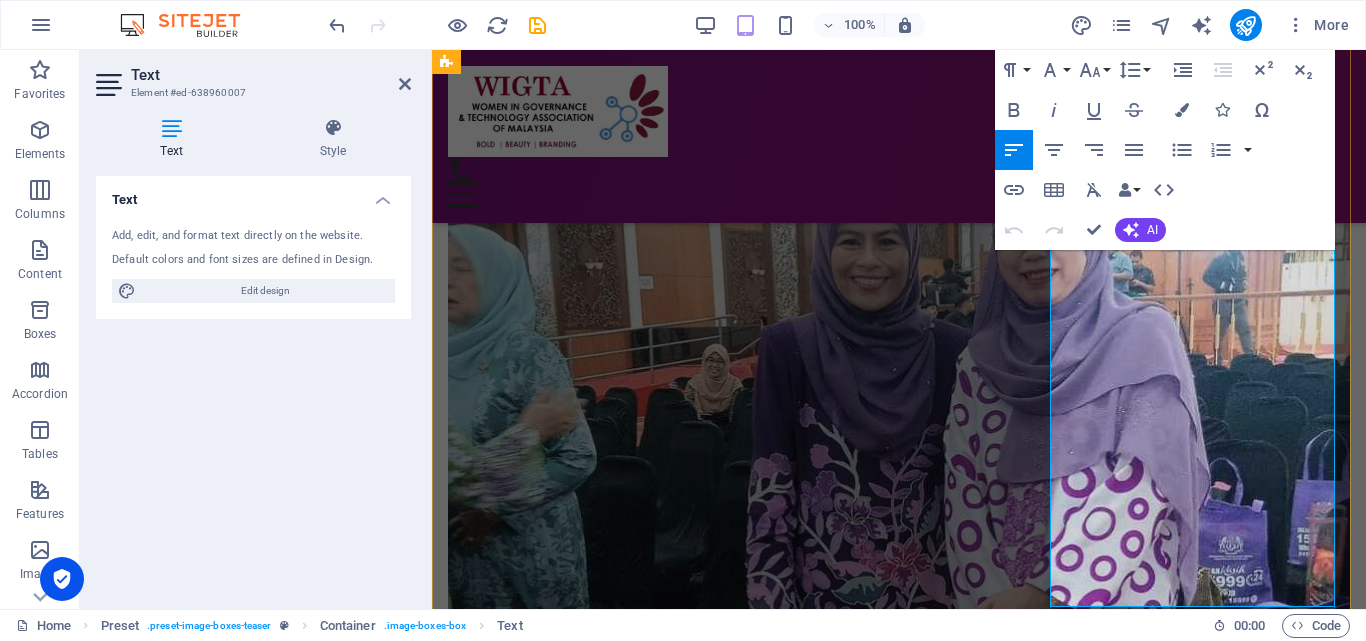 click on "📢 If you're building in cyber, this is the program that gets you further, faster." at bounding box center (899, 3233) 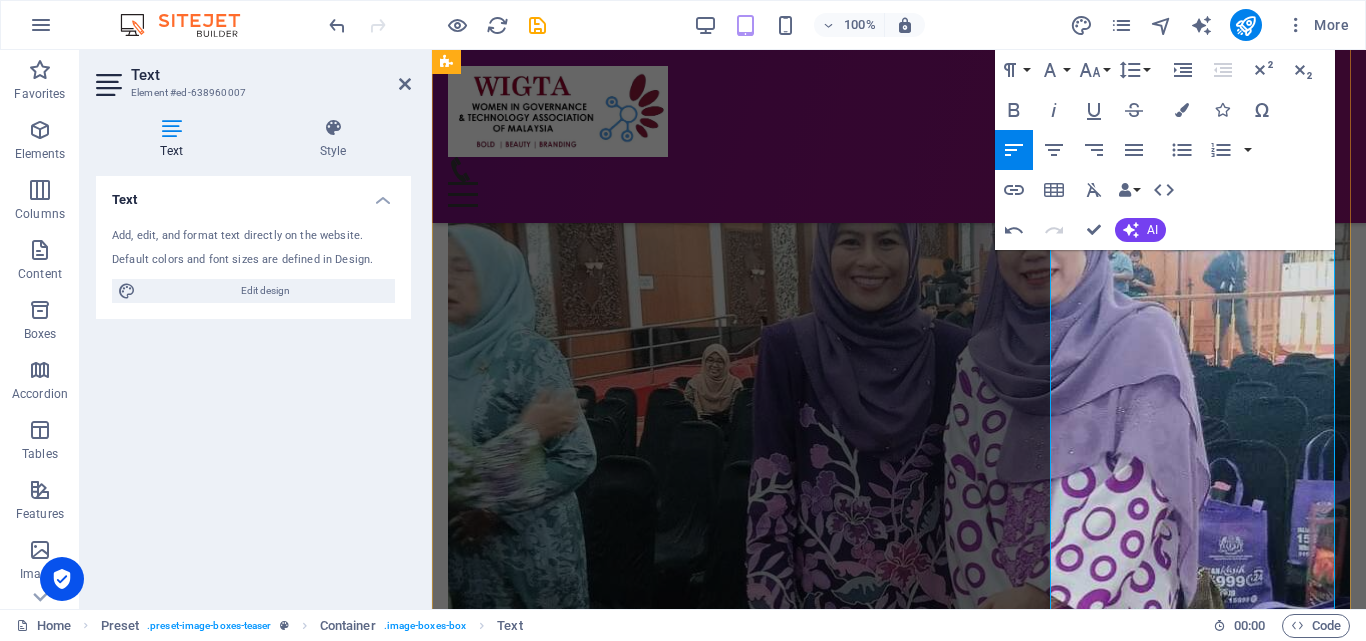 type 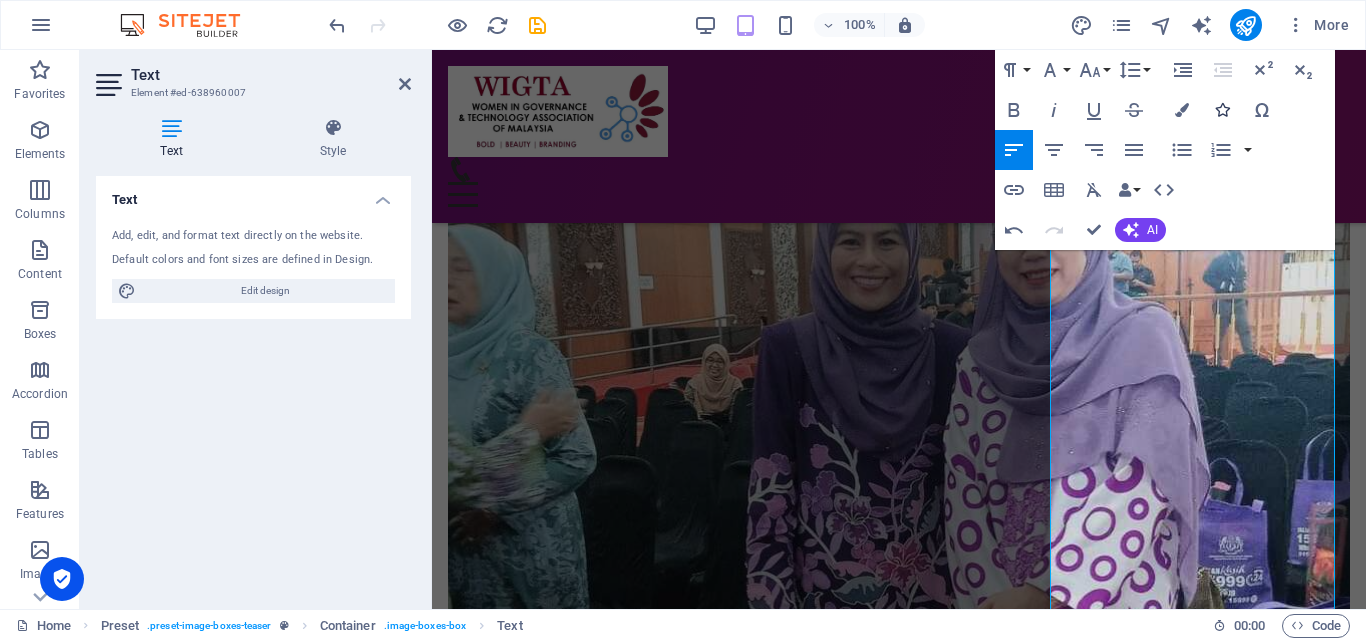 click at bounding box center (1222, 110) 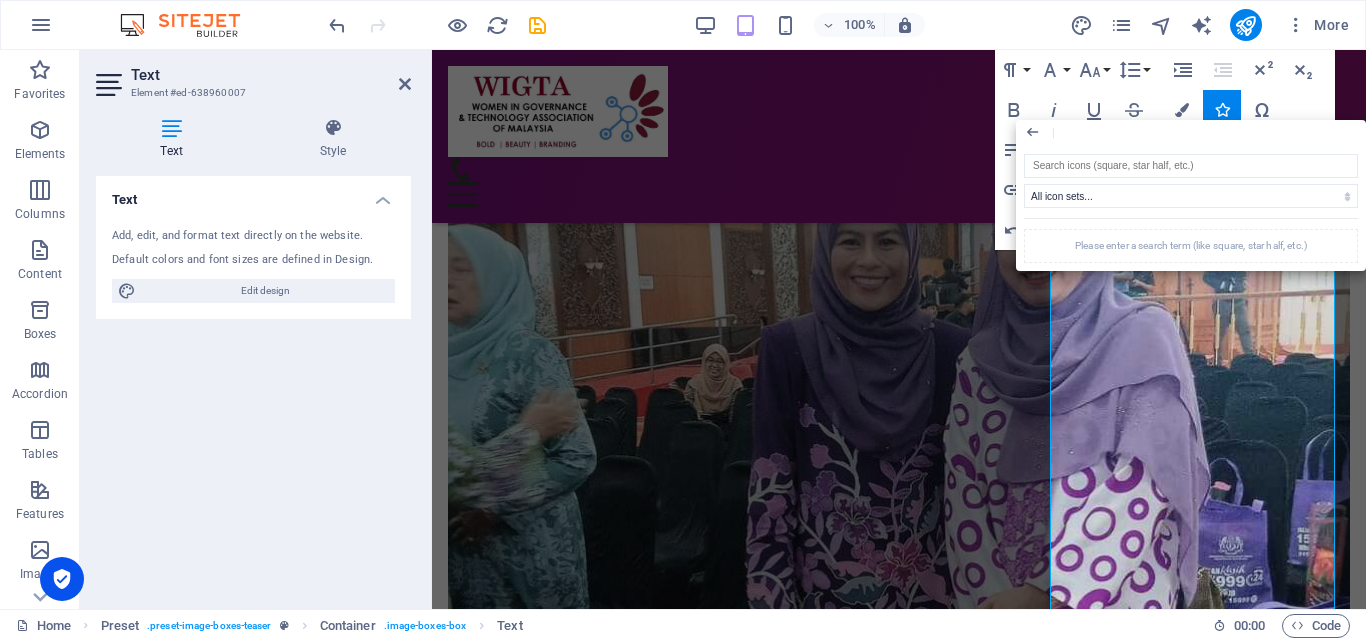 click on "Paragraph Format Normal Heading 1 Heading 2 Heading 3 Heading 4 Heading 5 Heading 6 Code Font Family Arial [US_STATE] Impact Tahoma Times New Roman Verdana [PERSON_NAME] Font Size 8 9 10 11 12 14 18 24 30 36 48 60 72 96 Line Height Default Single 1.15 1.5 Double Increase Indent Decrease Indent Superscript Subscript Bold Italic Underline Strikethrough Colors Icons Special Characters Align Left Align Center Align Right Align Justify Unordered List   Default Circle Disc Square    Ordered List   Default Lower Alpha Lower Greek Lower Roman Upper Alpha Upper Roman    Insert Link Insert Table Clear Formatting Data Bindings Company First name Last name Street ZIP code City Email Phone Mobile Fax Custom field 1 Custom field 2 Custom field 3 Custom field 4 Custom field 5 Custom field 6 HTML Undo Redo Confirm (Ctrl+⏎) AI Improve Make shorter Make longer Fix spelling & grammar Translate to English Generate text Close All icon sets... IcoFont Ionicons FontAwesome Brands FontAwesome Duotone FontAwesome Solid" at bounding box center (1165, 150) 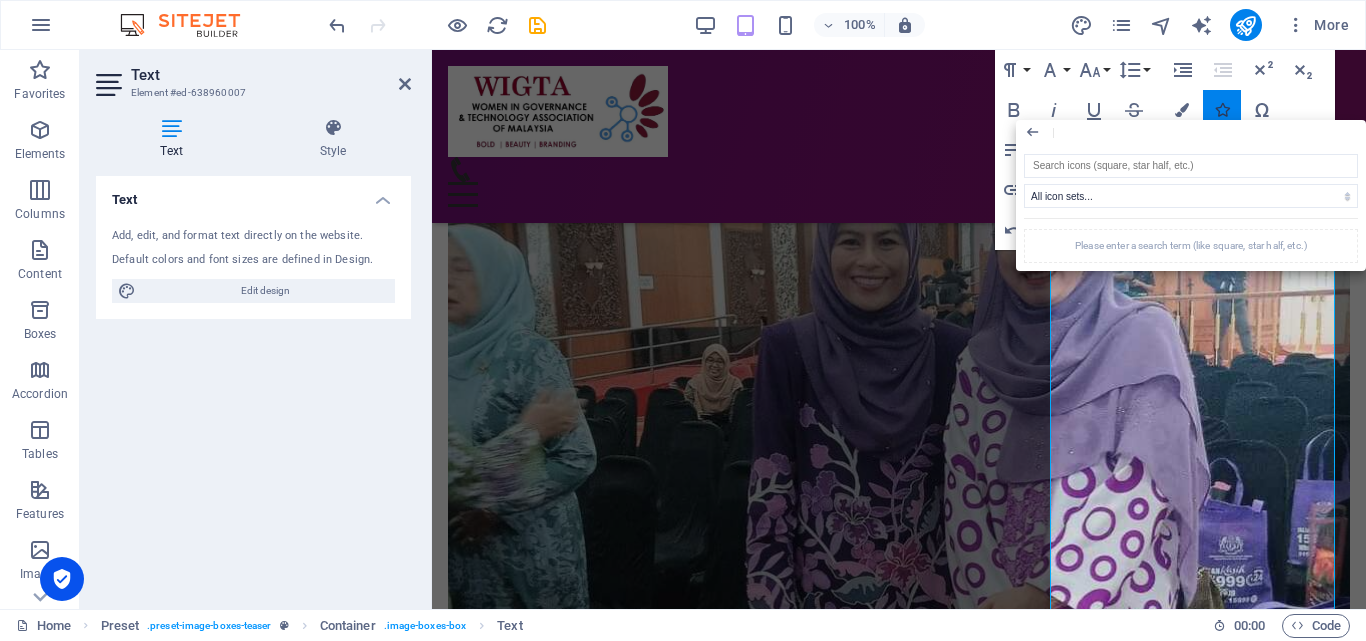 click at bounding box center [1222, 110] 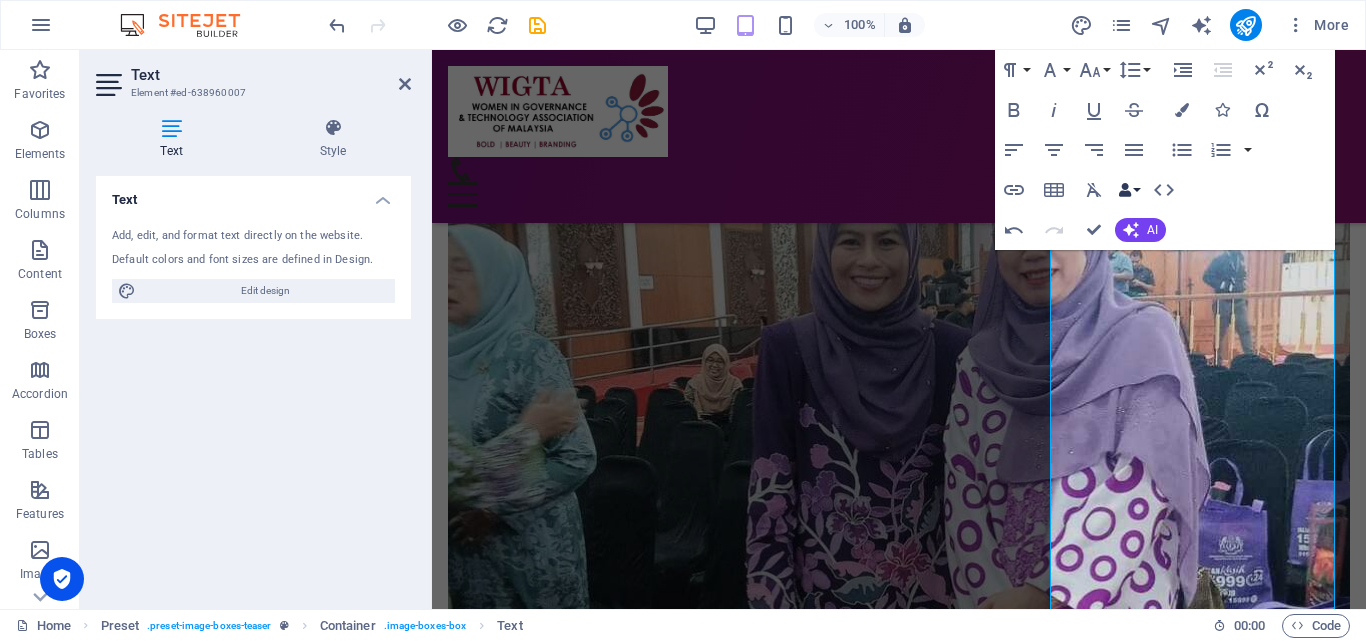 click on "Data Bindings" at bounding box center (1129, 190) 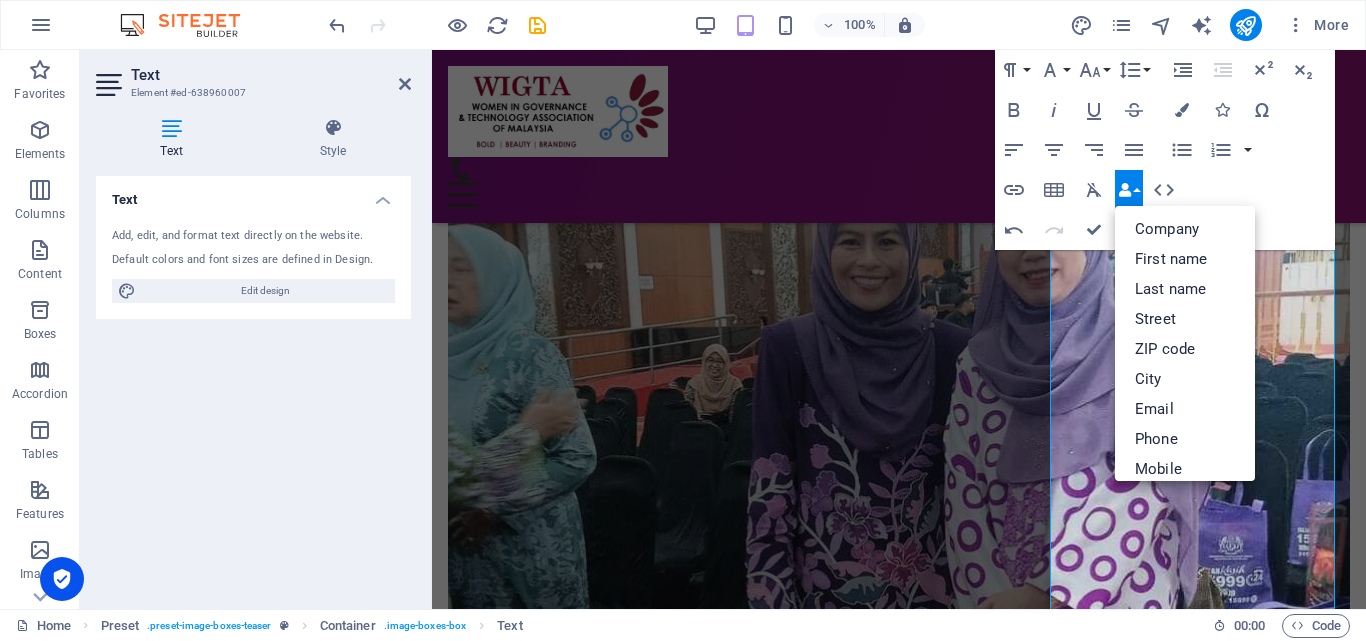 click on "Data Bindings" at bounding box center (1129, 190) 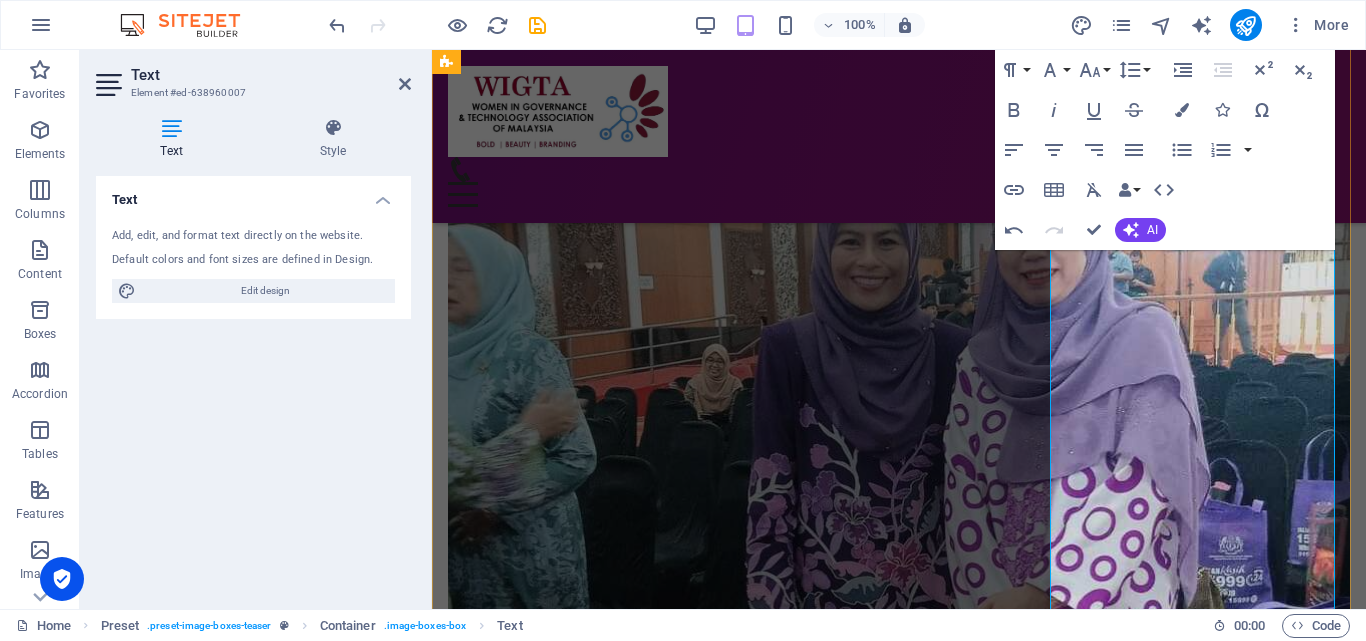 click on "Contact admin to register" at bounding box center (899, 3257) 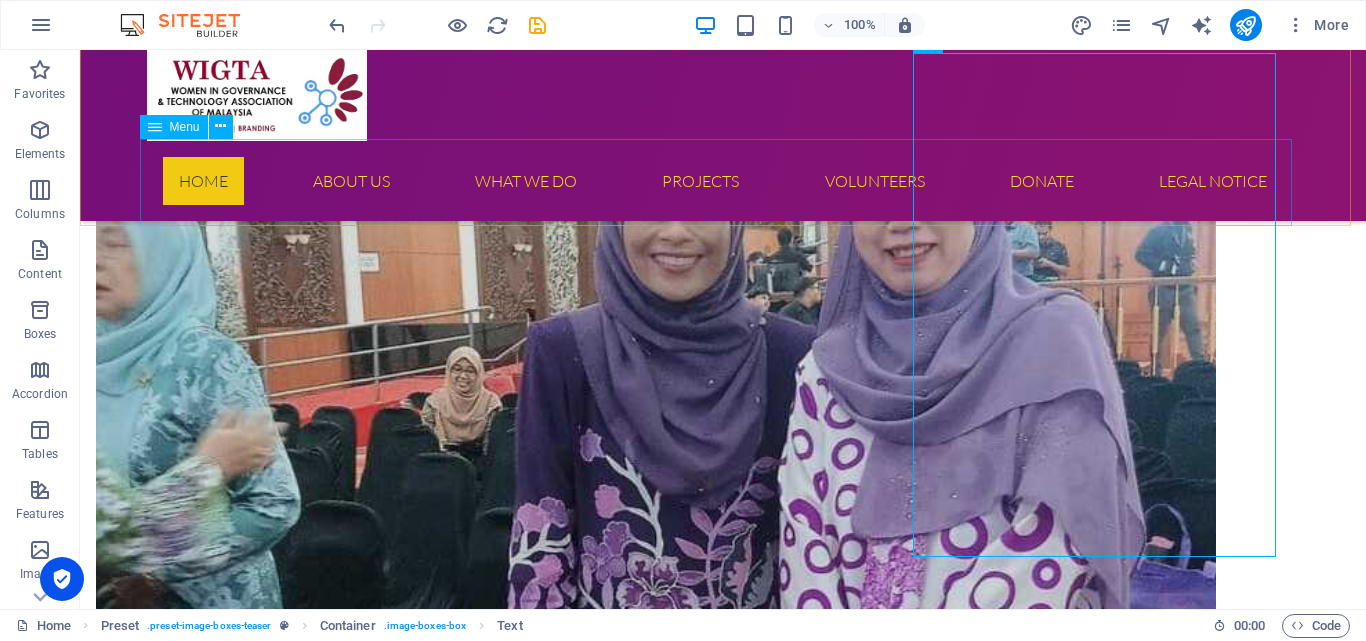 scroll, scrollTop: 1165, scrollLeft: 0, axis: vertical 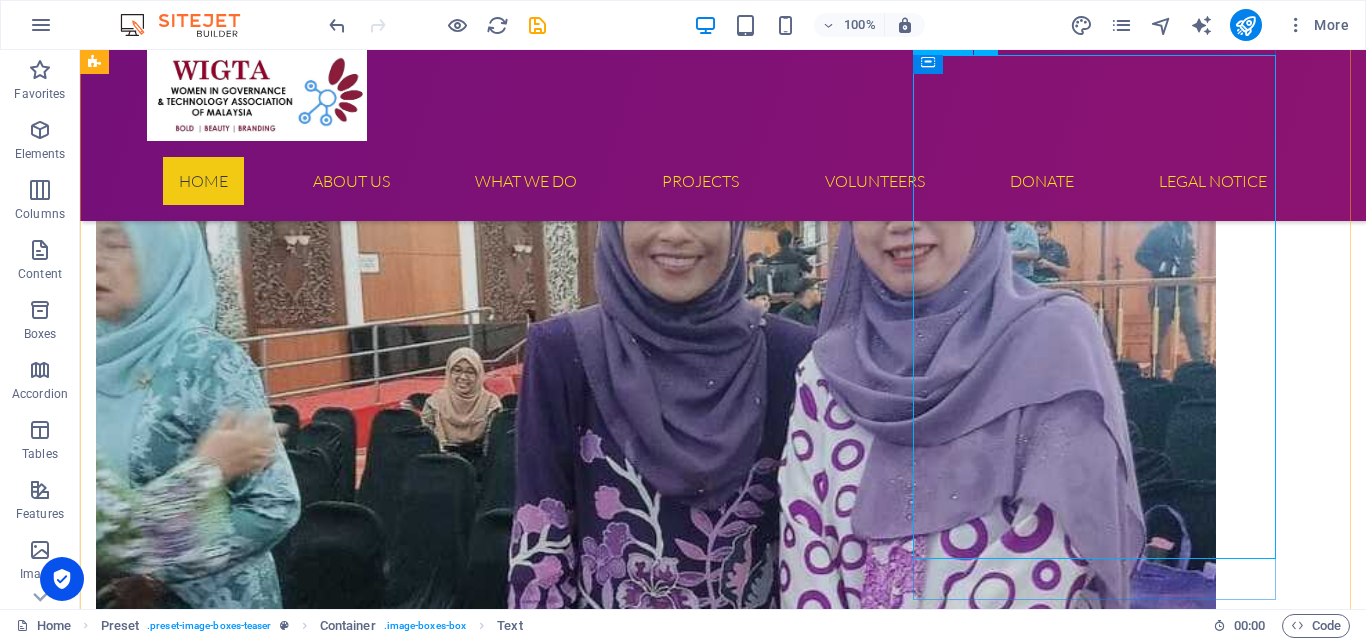 click on "Apply and unlock the support you need to grow with confidence: ✅ 1:1 Mentorship — Get hands-on guidance from top industry mentors to refine your strategy and scale smarter. ✅ PMF Validation — Work directly with CISOs and end-users to shape a solution the market actually wants. ✅ High-Impact Networking — Connect with cybersecurity execs, innovation leaders & corporate partners. ✅ Real-World Insights — Stay ahead of trends with exclusive access to expert workshops and panels. 📢 If you're building in cyber, this is the program that gets you further, faster. ***Contact admin to register" at bounding box center [656, 3627] 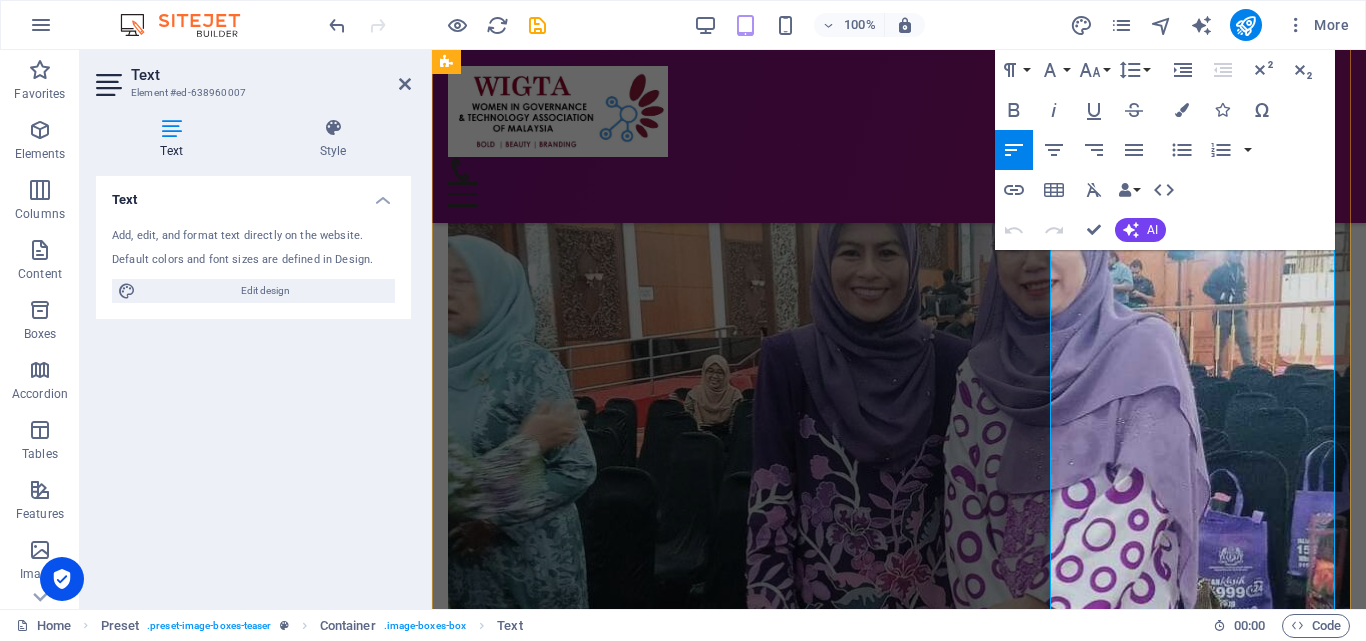 click on "📢 If you're building in cyber, this is the program that gets you further, faster." at bounding box center (899, 3244) 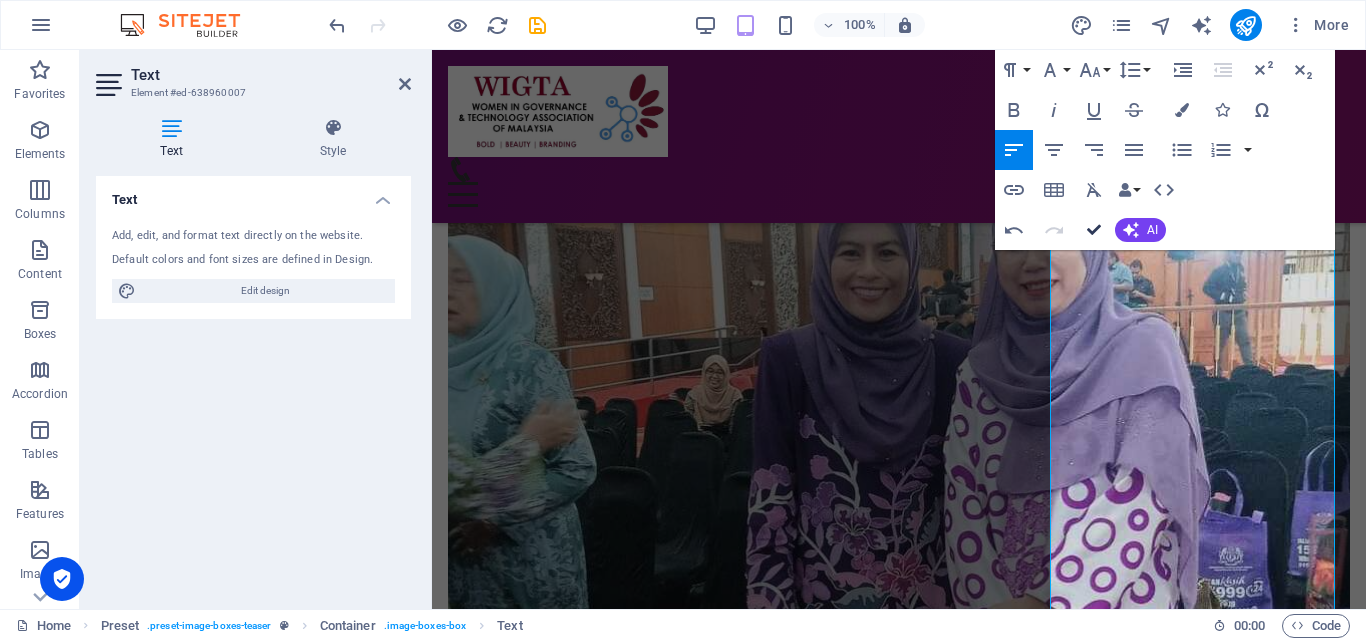 drag, startPoint x: 1089, startPoint y: 224, endPoint x: 1052, endPoint y: 192, distance: 48.9183 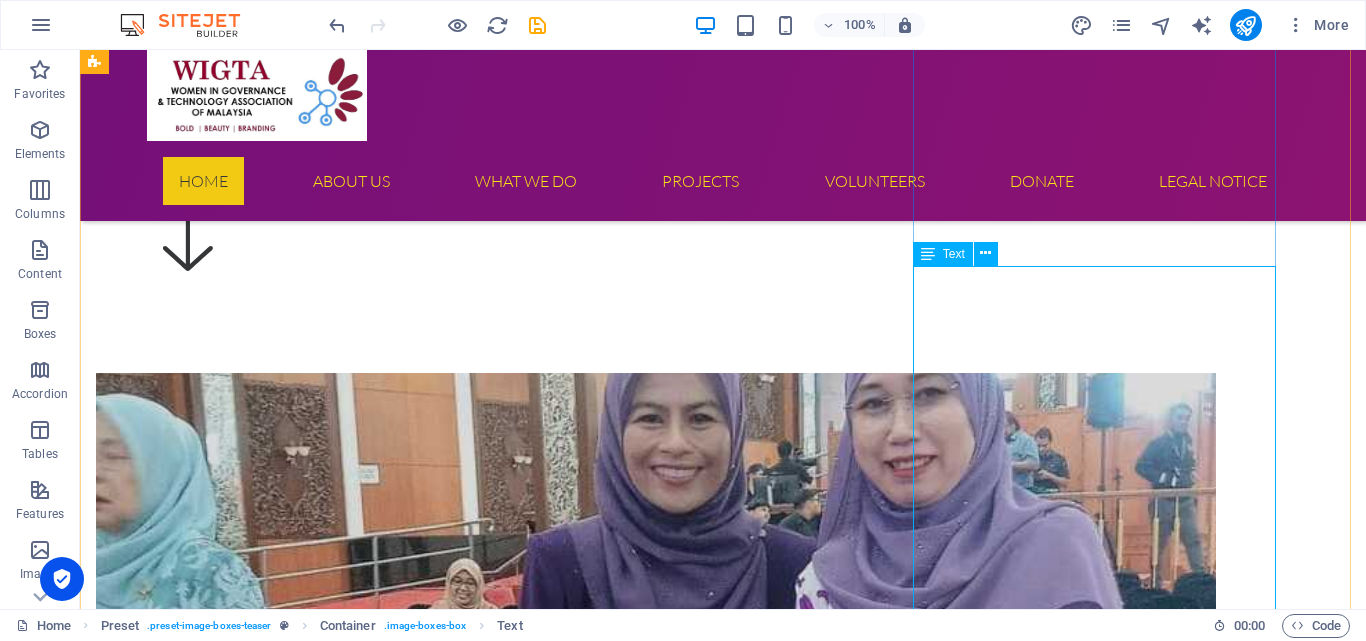 scroll, scrollTop: 754, scrollLeft: 0, axis: vertical 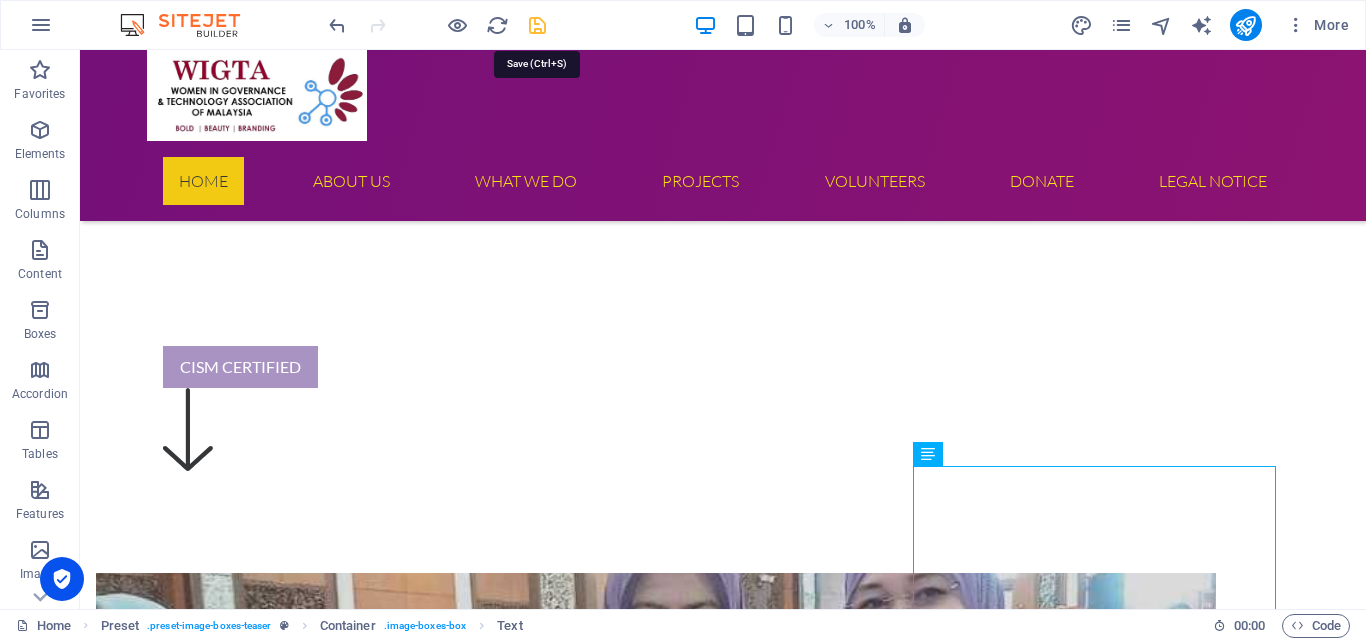 click at bounding box center (537, 25) 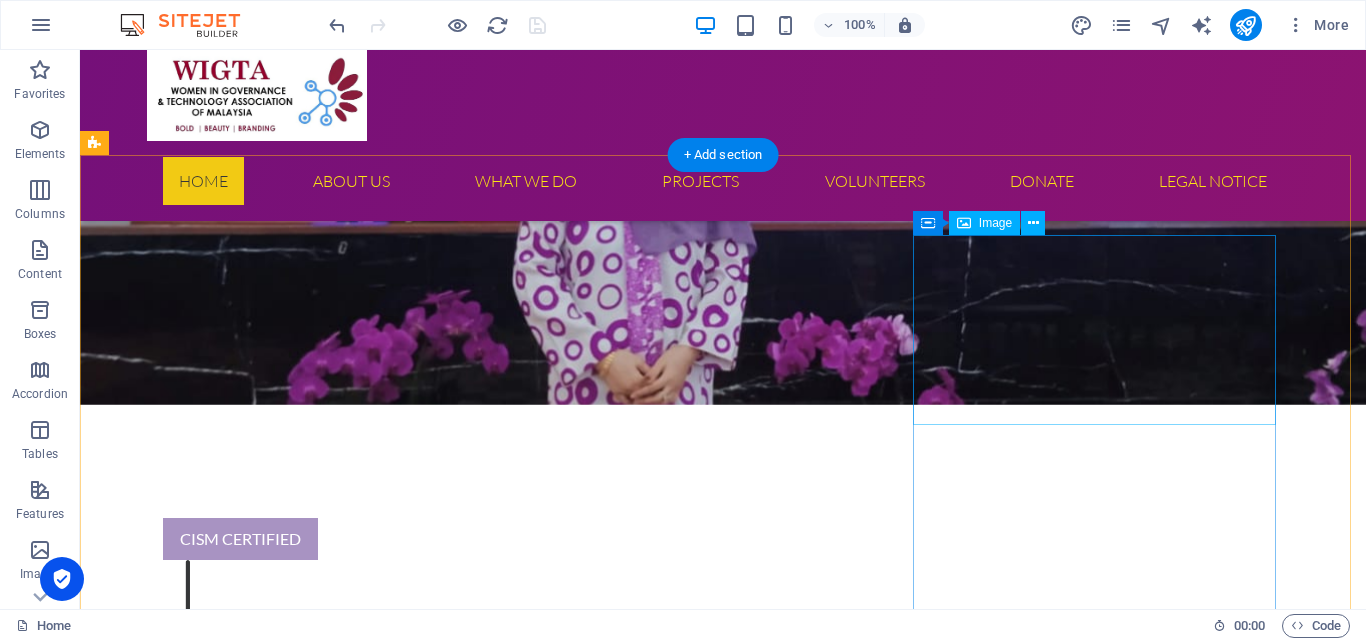 scroll, scrollTop: 554, scrollLeft: 0, axis: vertical 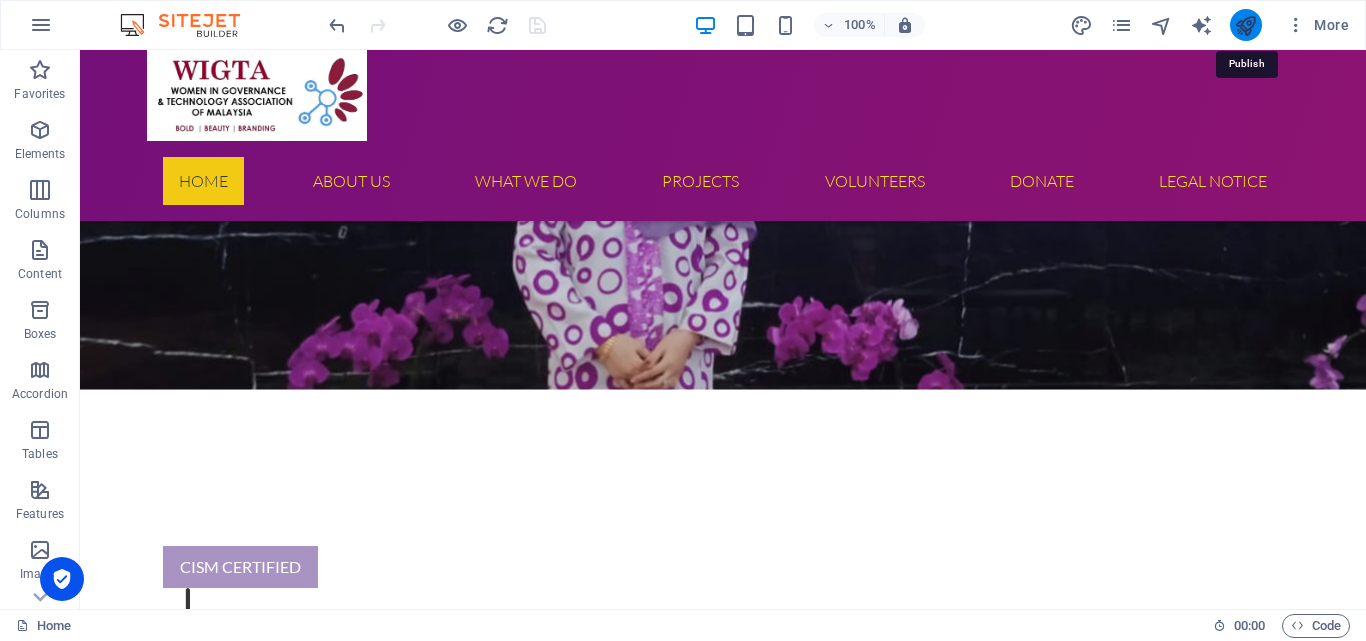 click at bounding box center [1245, 25] 